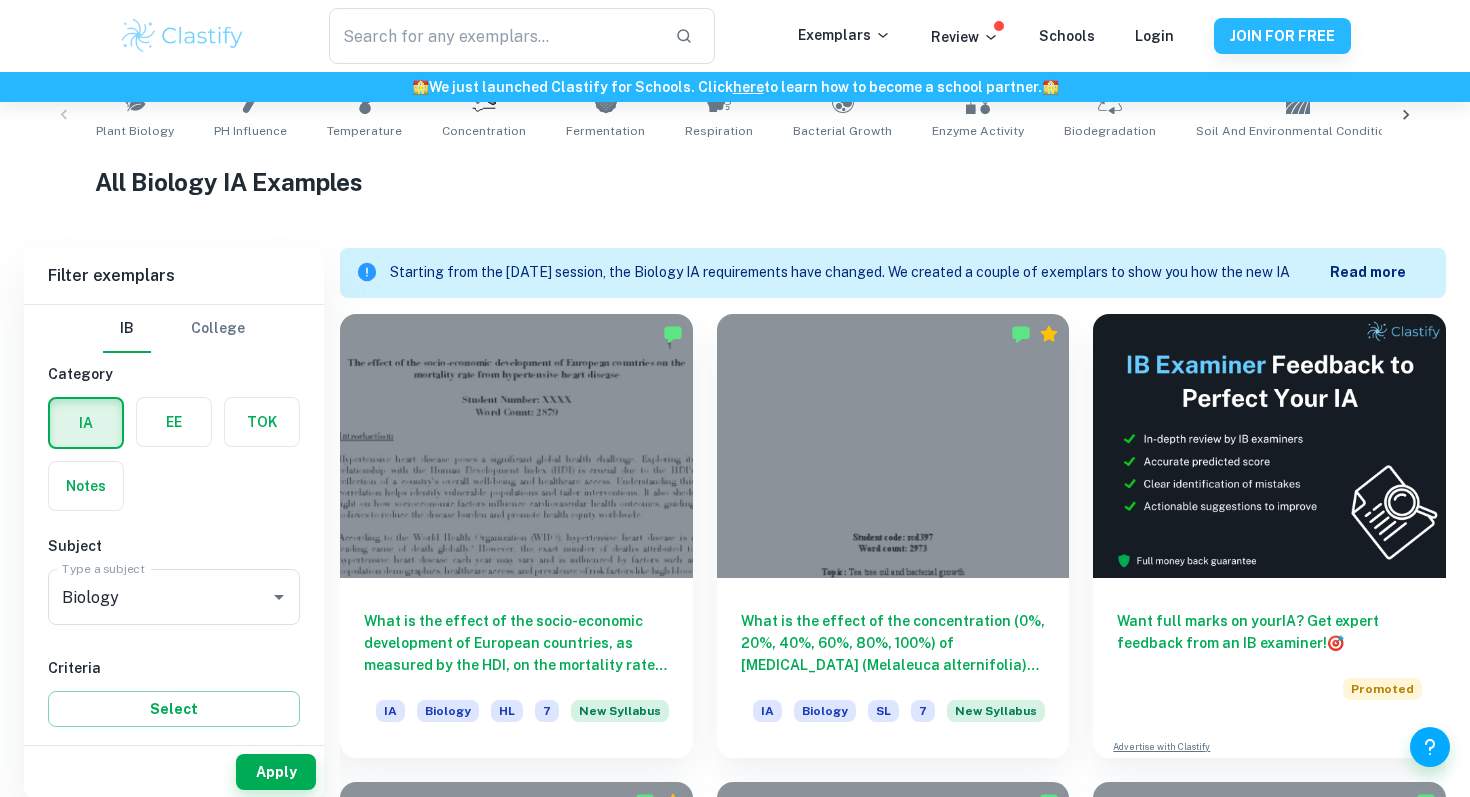 scroll, scrollTop: 442, scrollLeft: 0, axis: vertical 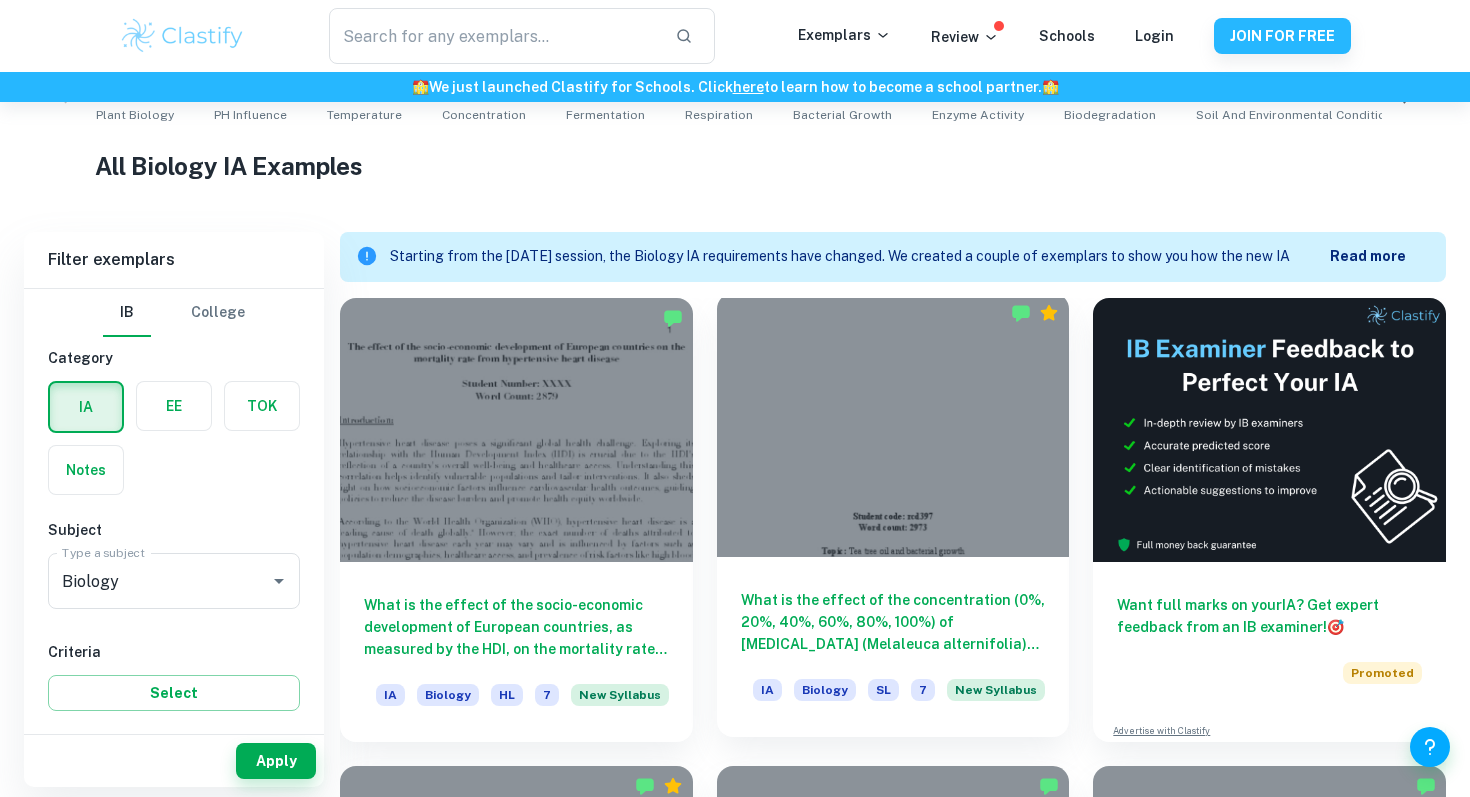 click at bounding box center [893, 425] 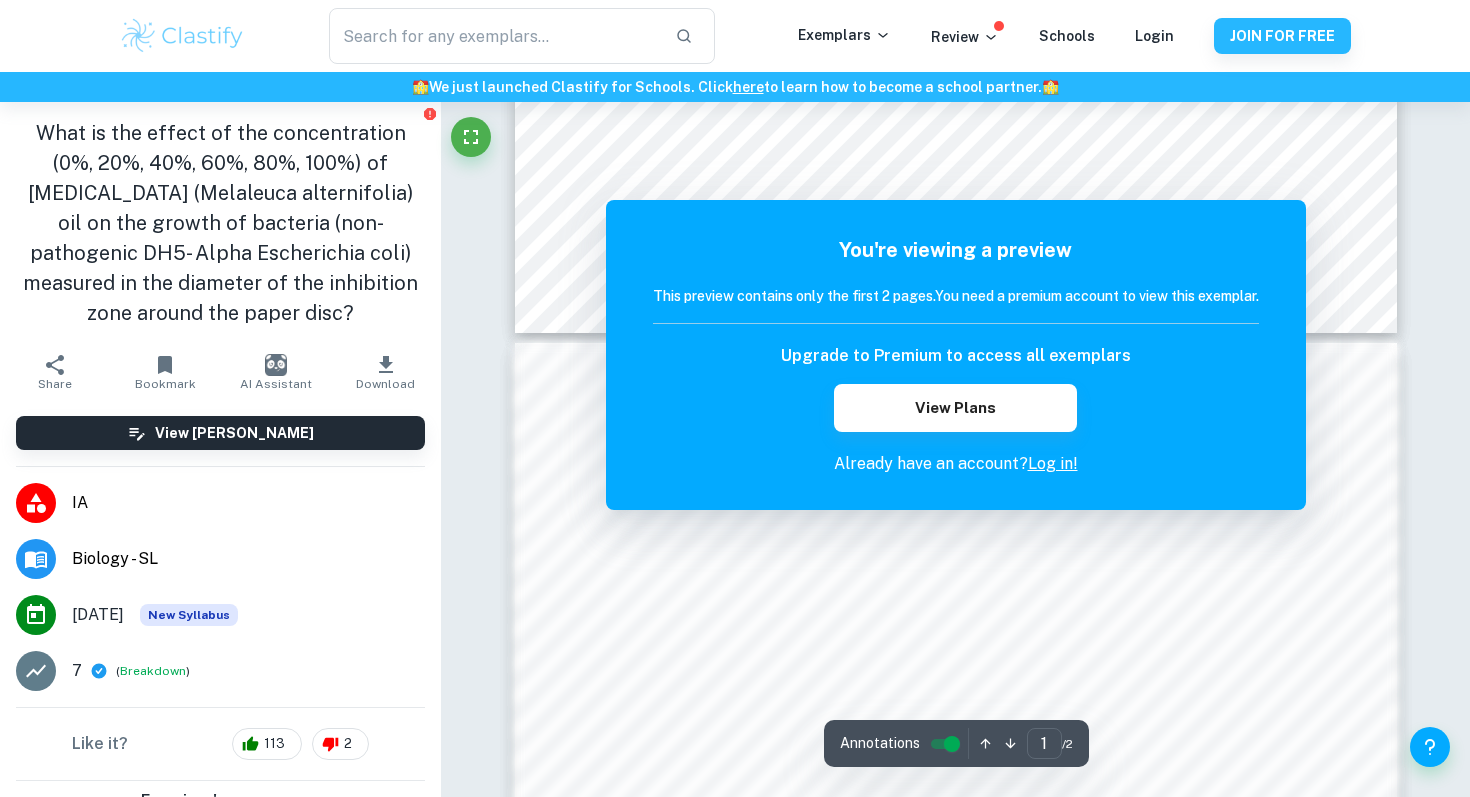 scroll, scrollTop: 1037, scrollLeft: 0, axis: vertical 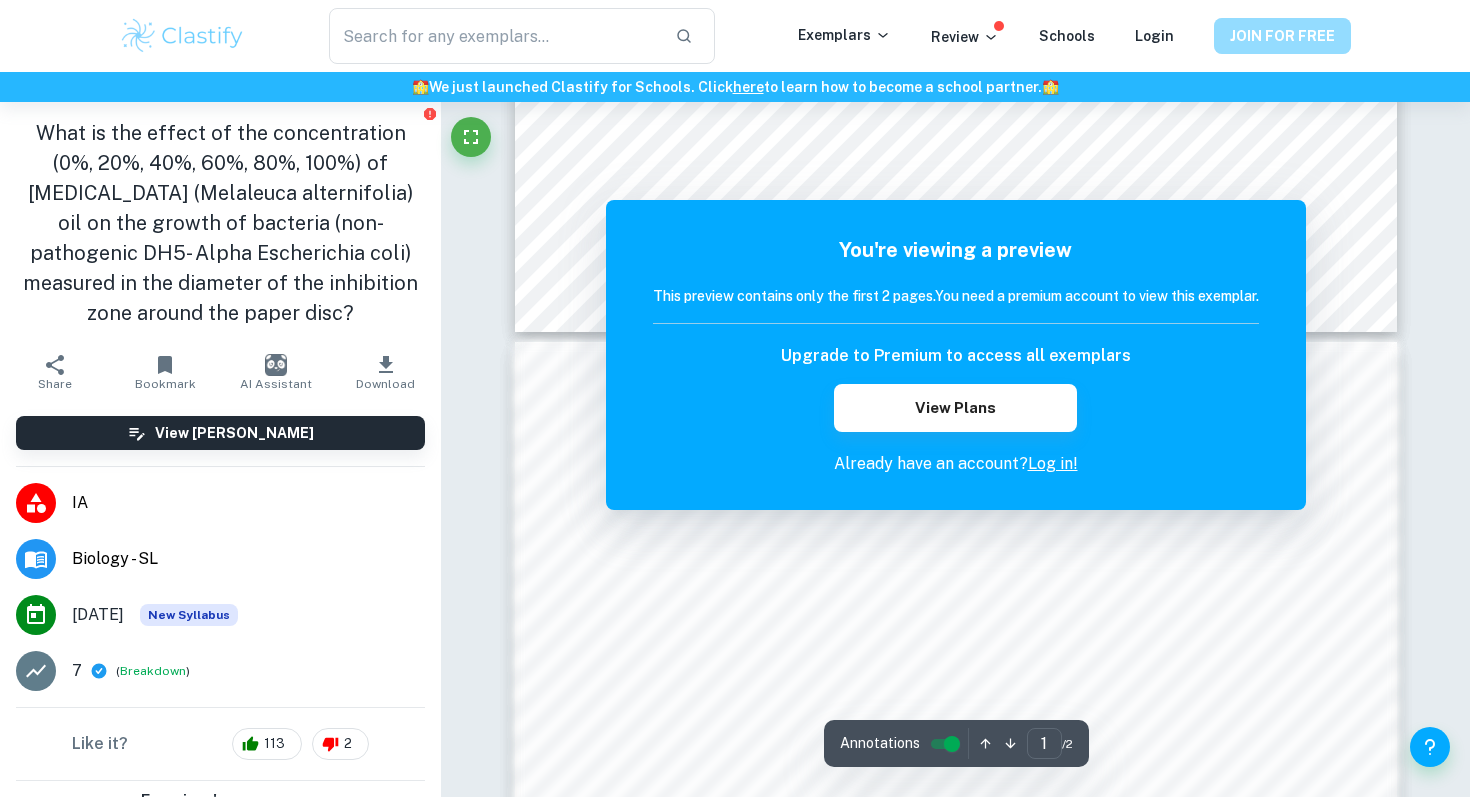 click on "JOIN FOR FREE" at bounding box center (1282, 36) 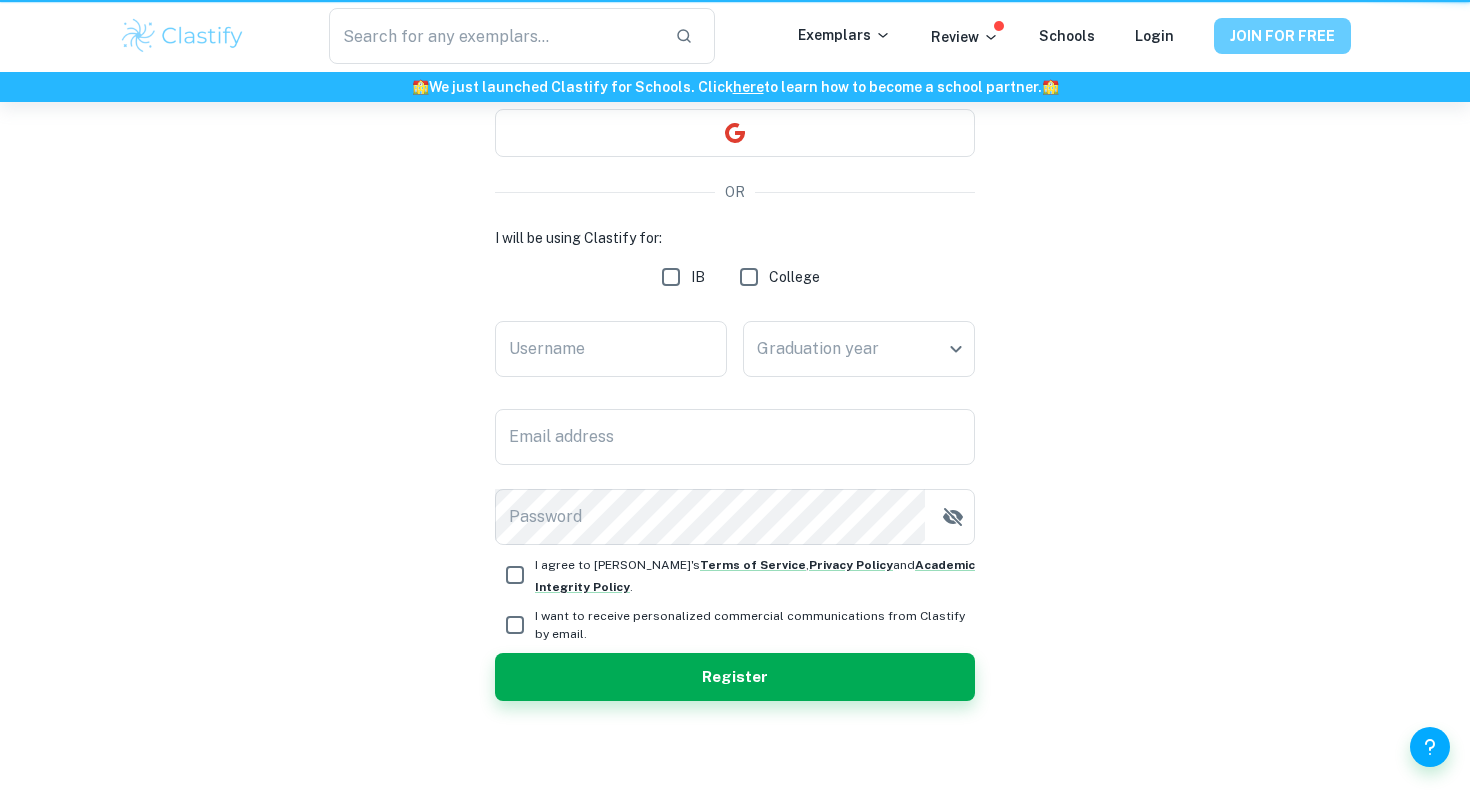 scroll, scrollTop: 0, scrollLeft: 0, axis: both 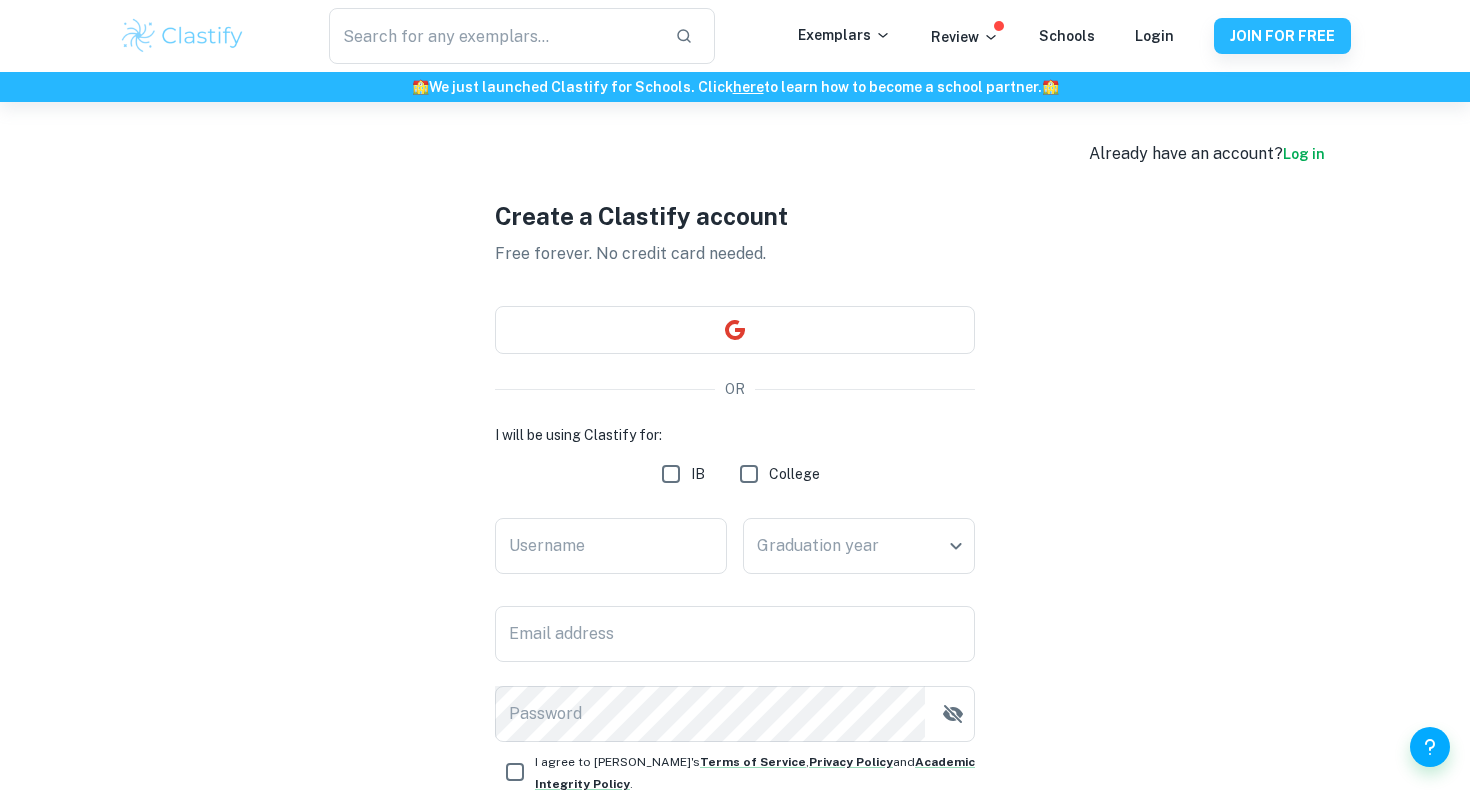 click on "IB" at bounding box center (671, 474) 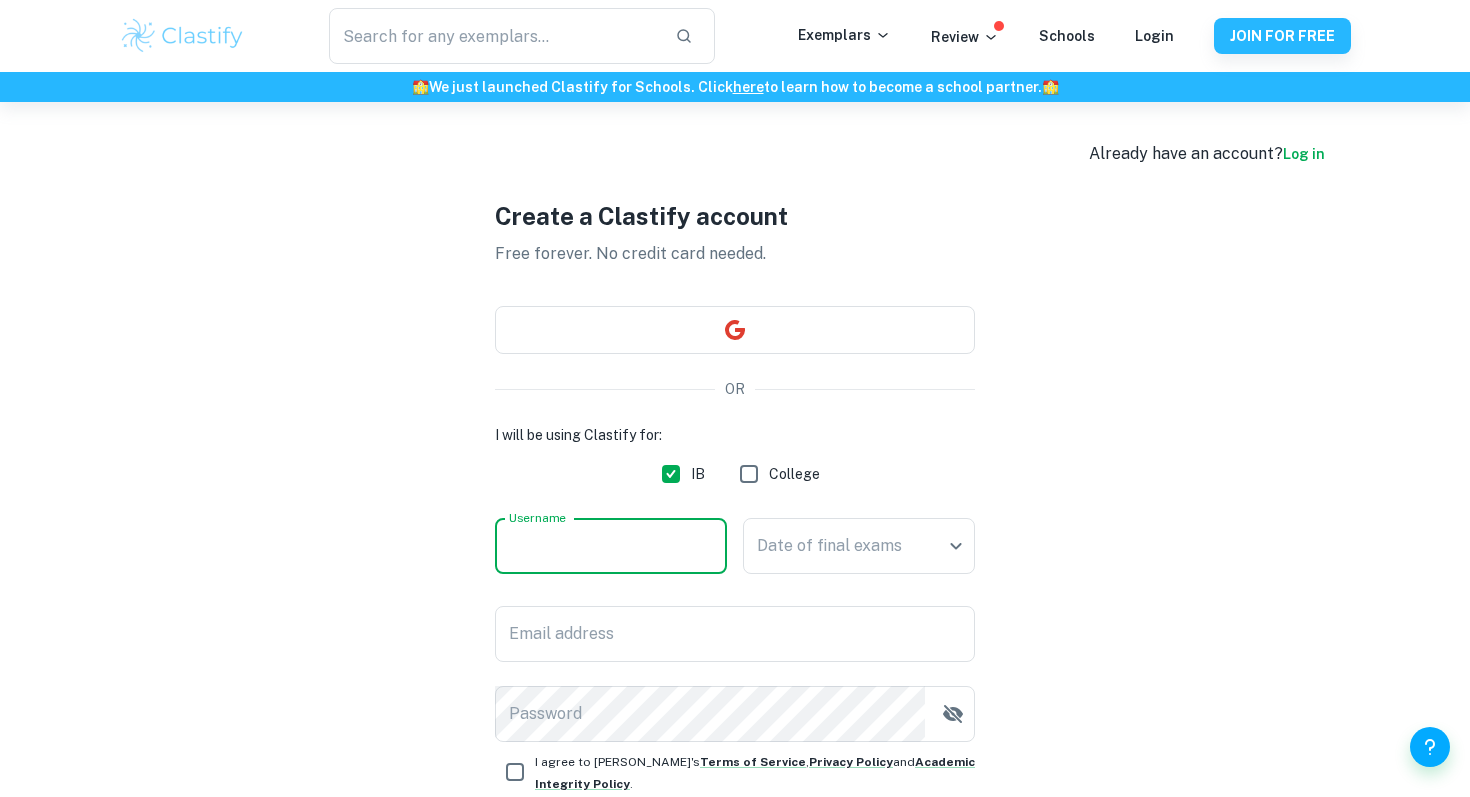 click on "Username" at bounding box center [611, 546] 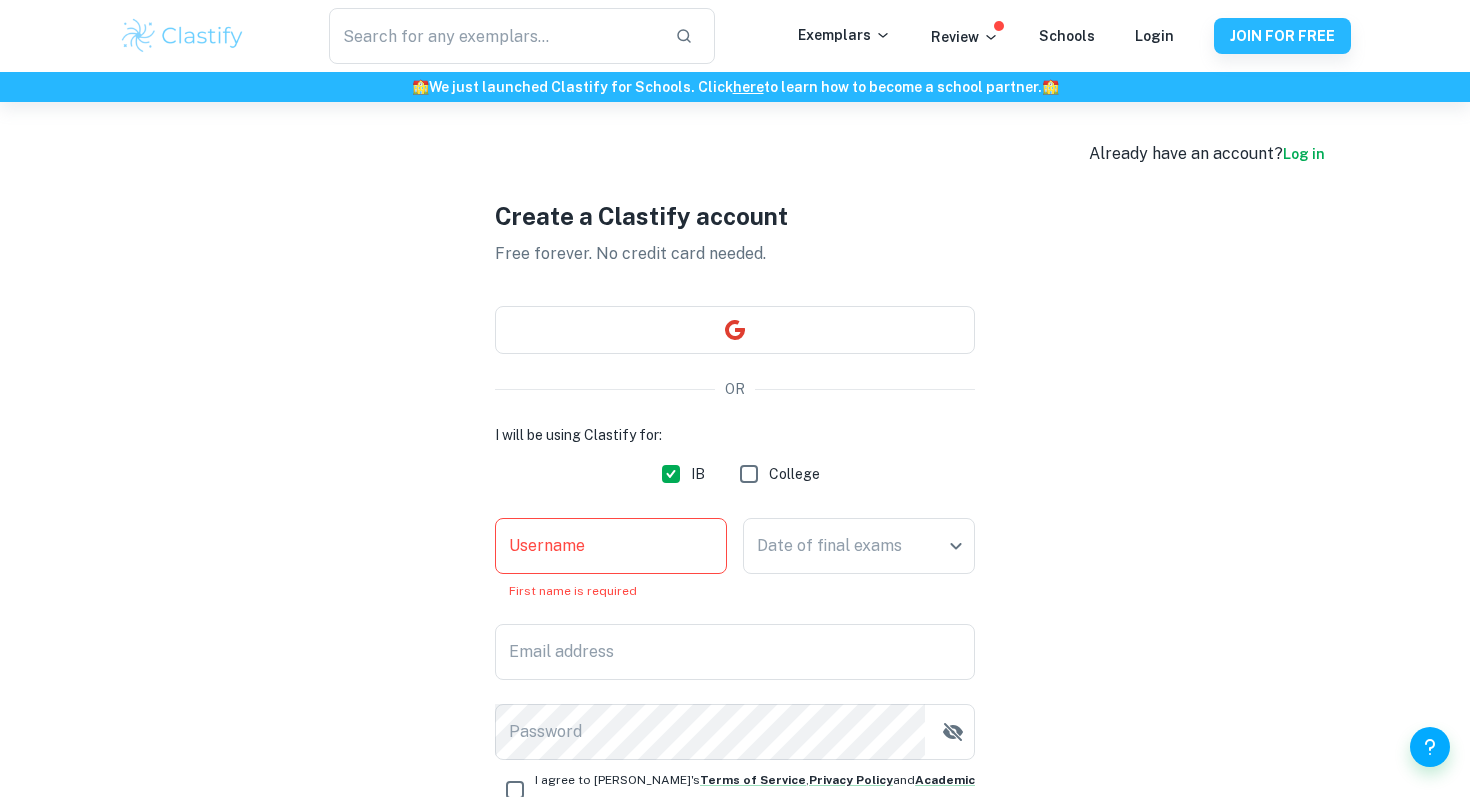 click on "Create a Clastify account" at bounding box center (735, 216) 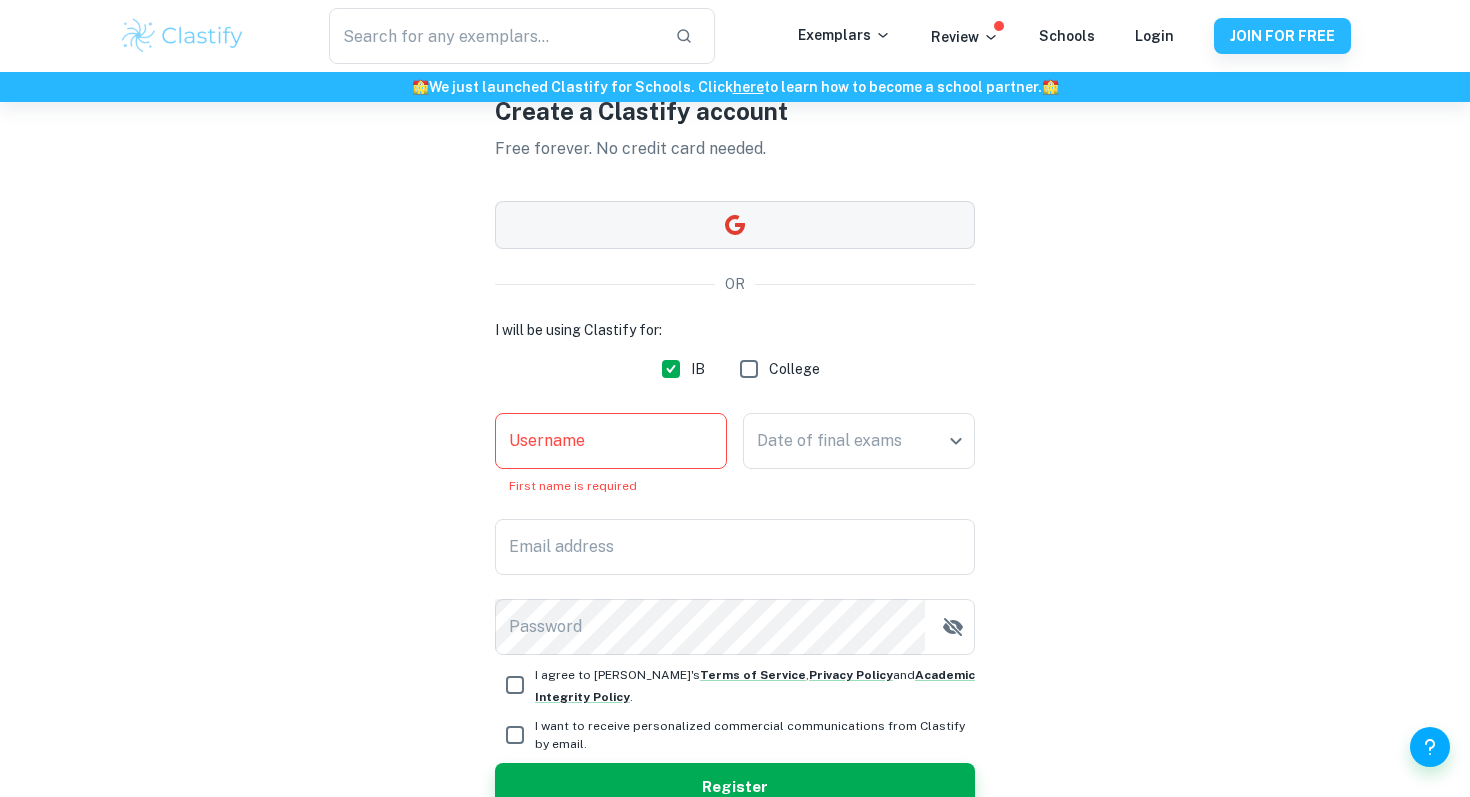 scroll, scrollTop: 215, scrollLeft: 0, axis: vertical 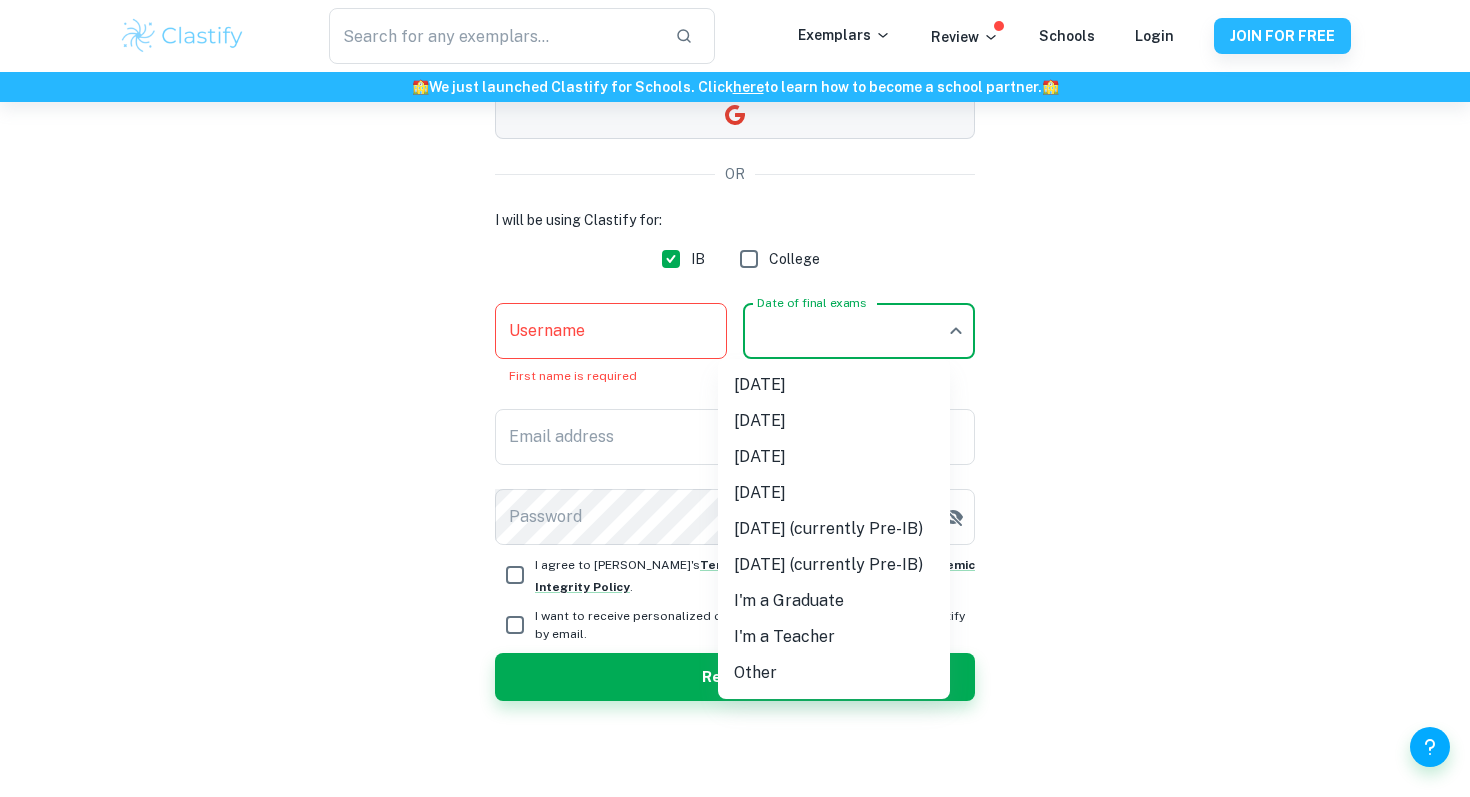 click on "We value your privacy We use cookies to enhance your browsing experience, serve personalised ads or content, and analyse our traffic. By clicking "Accept All", you consent to our use of cookies.   Cookie Policy Customise   Reject All   Accept All   Customise Consent Preferences   We use cookies to help you navigate efficiently and perform certain functions. You will find detailed information about all cookies under each consent category below. The cookies that are categorised as "Necessary" are stored on your browser as they are essential for enabling the basic functionalities of the site. ...  Show more For more information on how Google's third-party cookies operate and handle your data, see:   Google Privacy Policy Necessary Always Active Necessary cookies are required to enable the basic features of this site, such as providing secure log-in or adjusting your consent preferences. These cookies do not store any personally identifiable data. Functional Analytics Performance Advertisement Uncategorised" at bounding box center [735, 285] 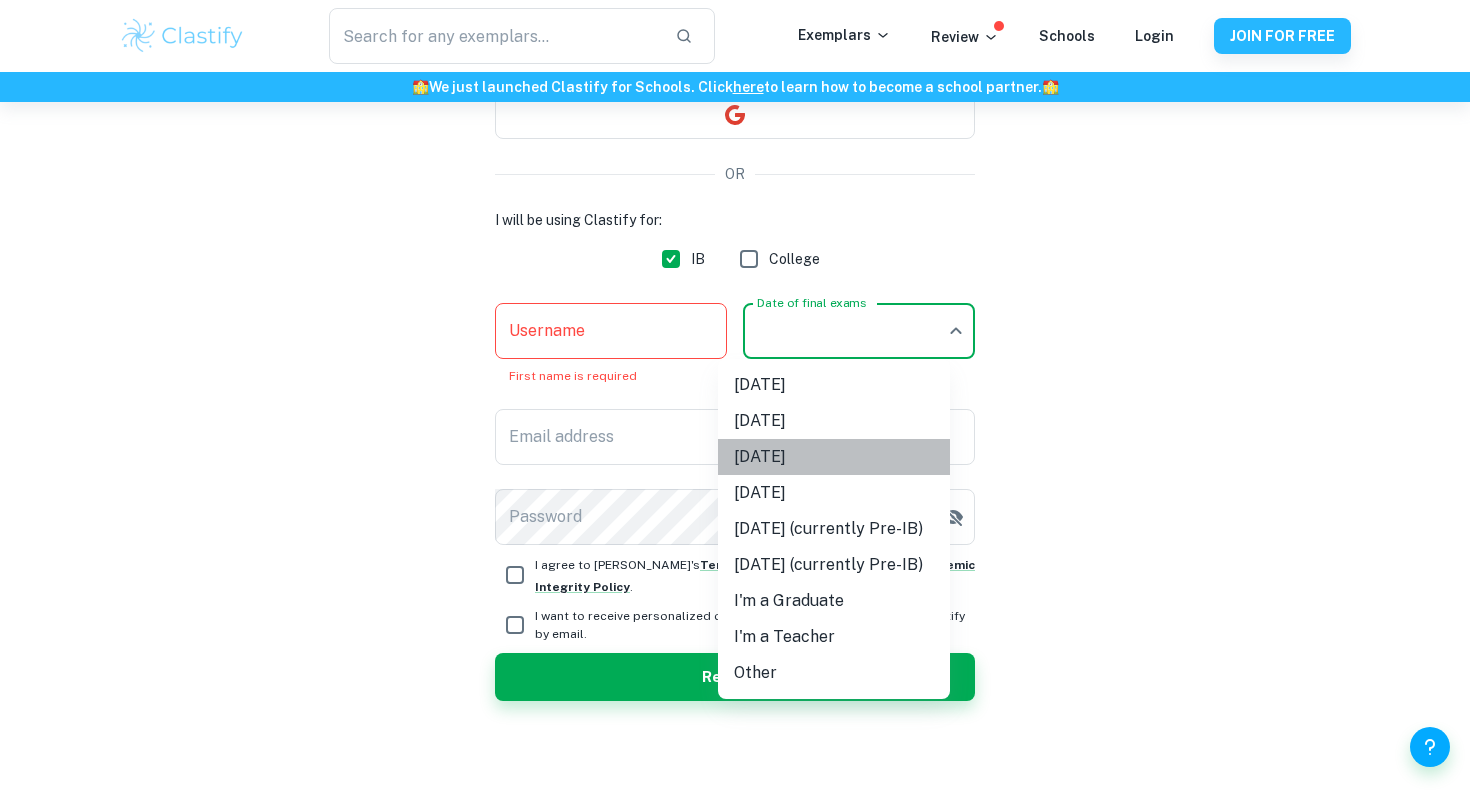 click on "[DATE]" at bounding box center (834, 457) 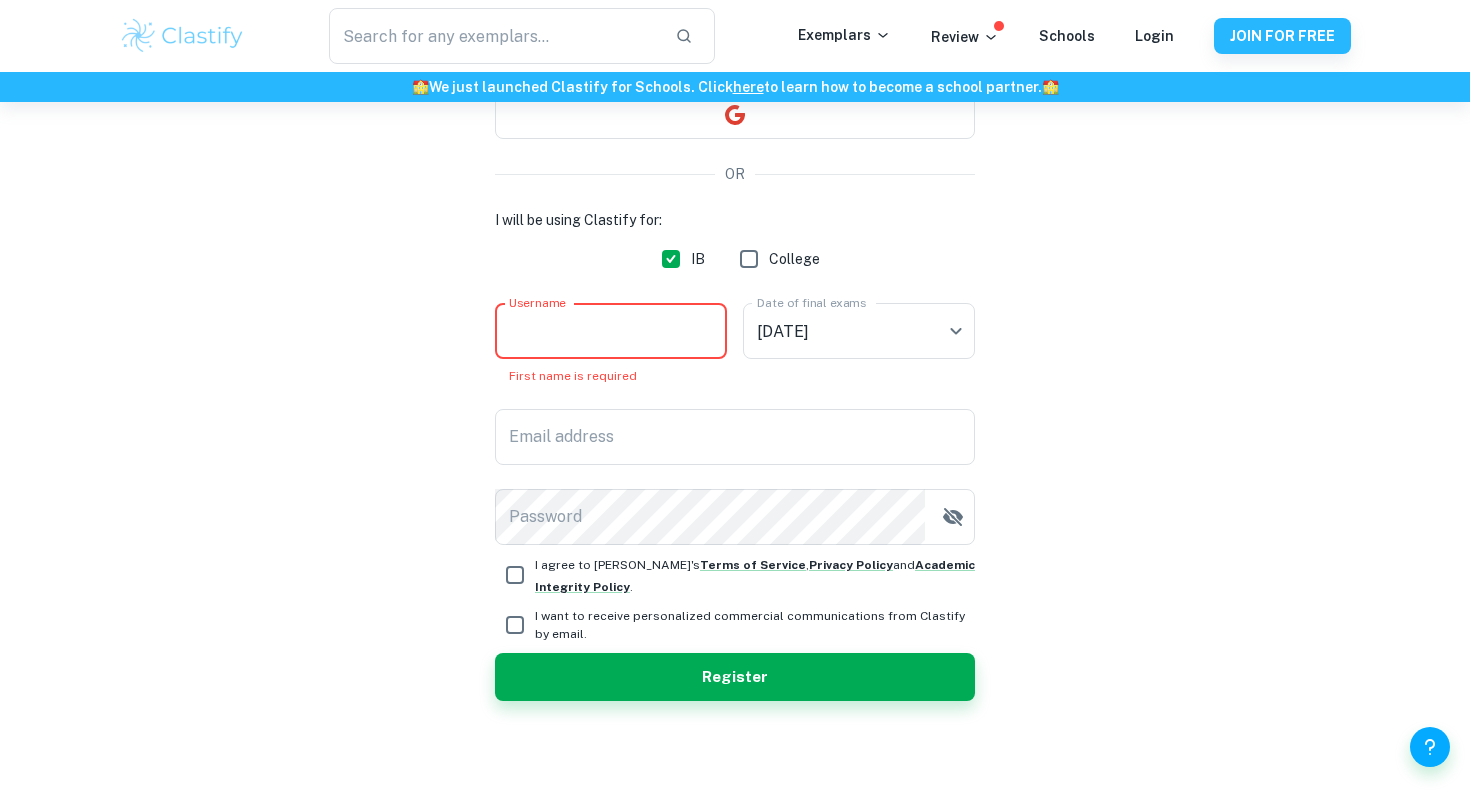 click on "Username" at bounding box center [611, 331] 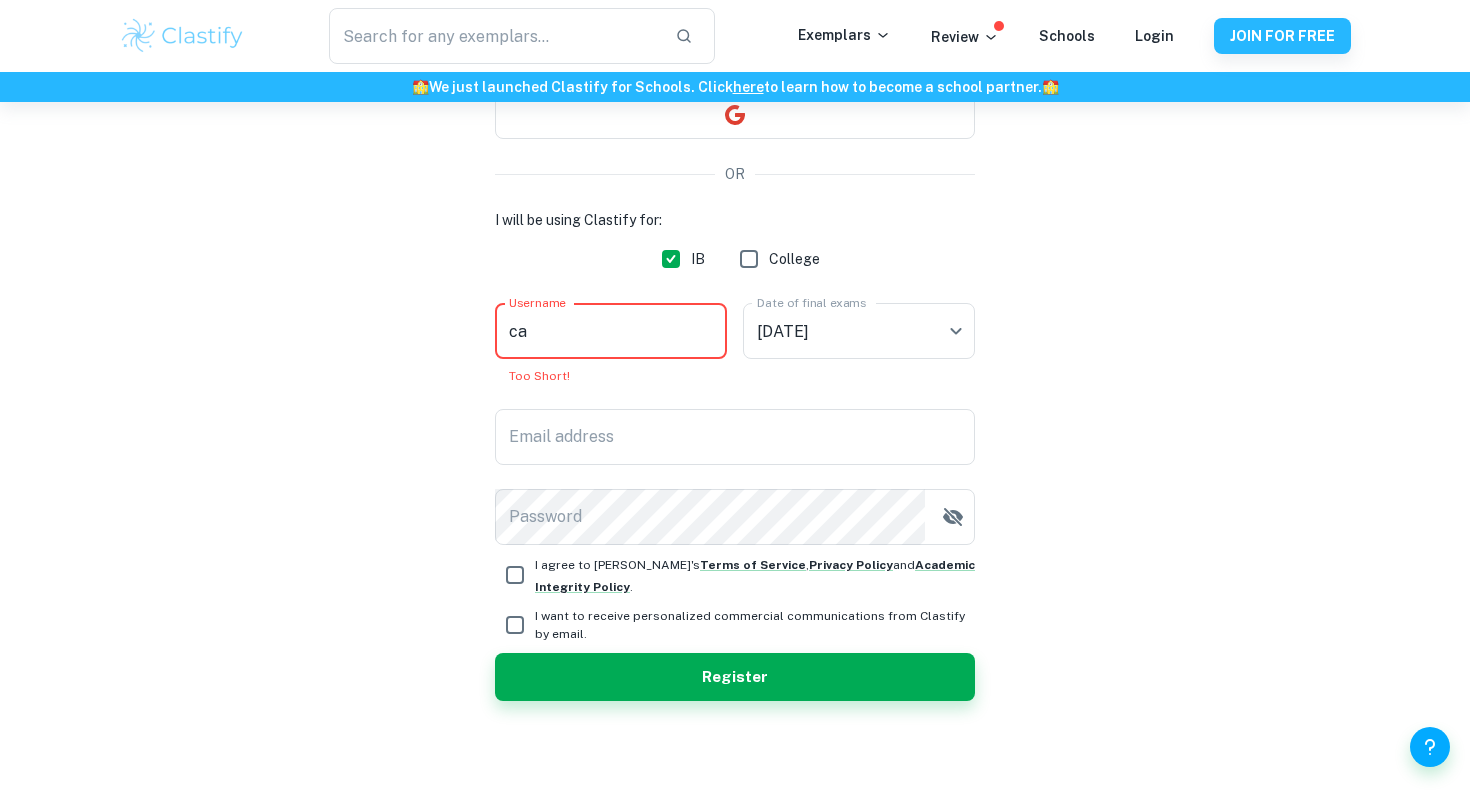 scroll, scrollTop: 197, scrollLeft: 0, axis: vertical 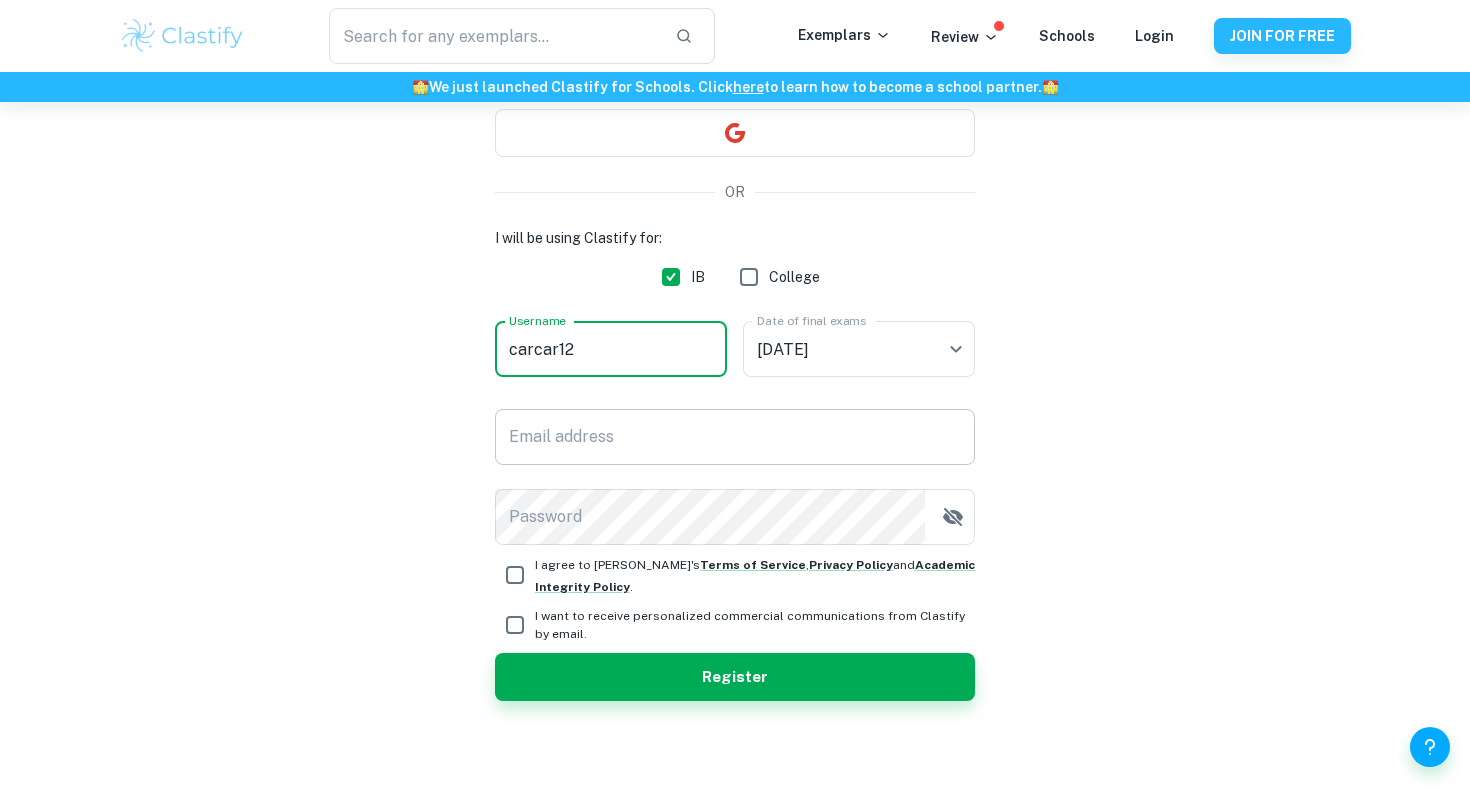 type on "carcar12" 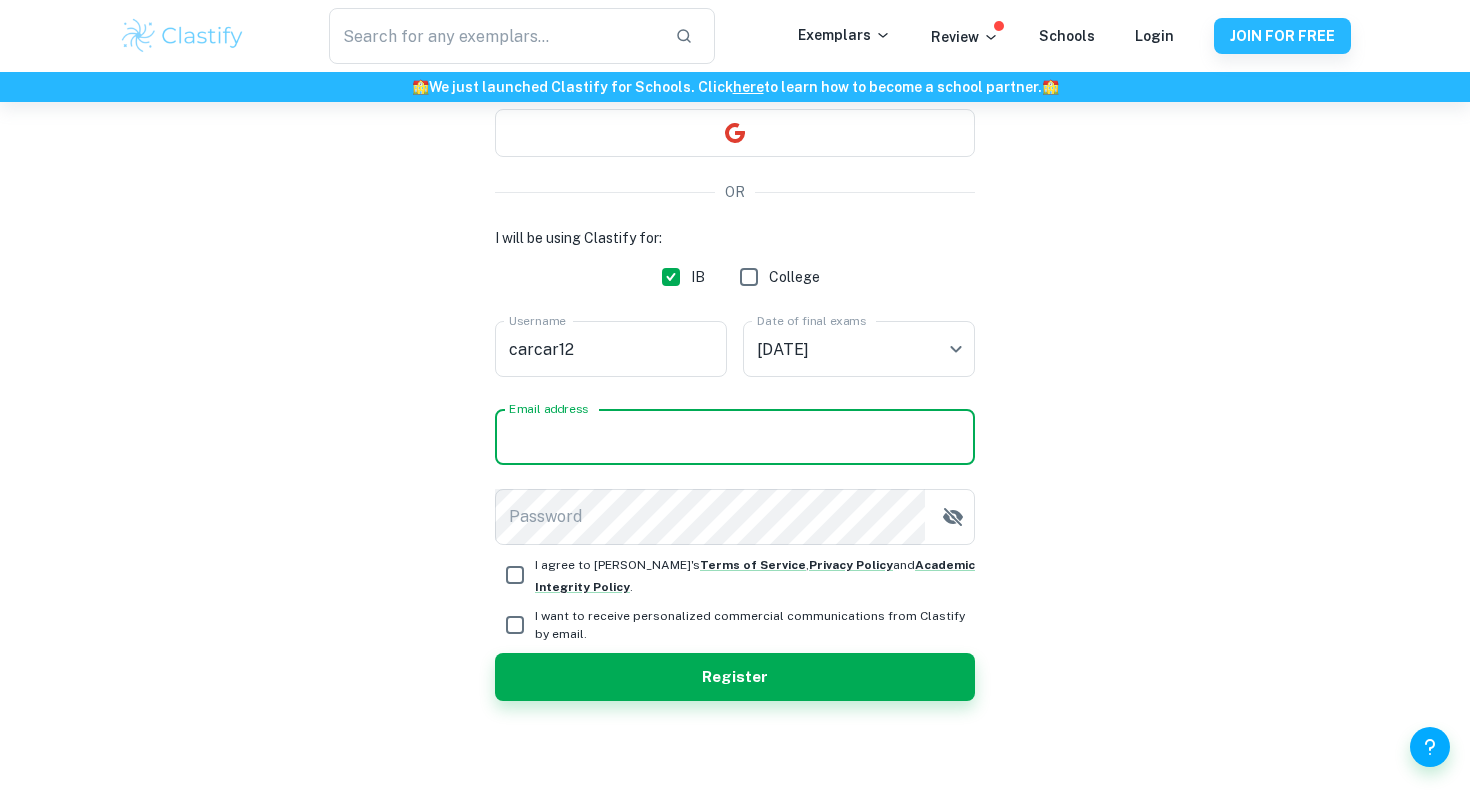 click on "Email address" at bounding box center [735, 437] 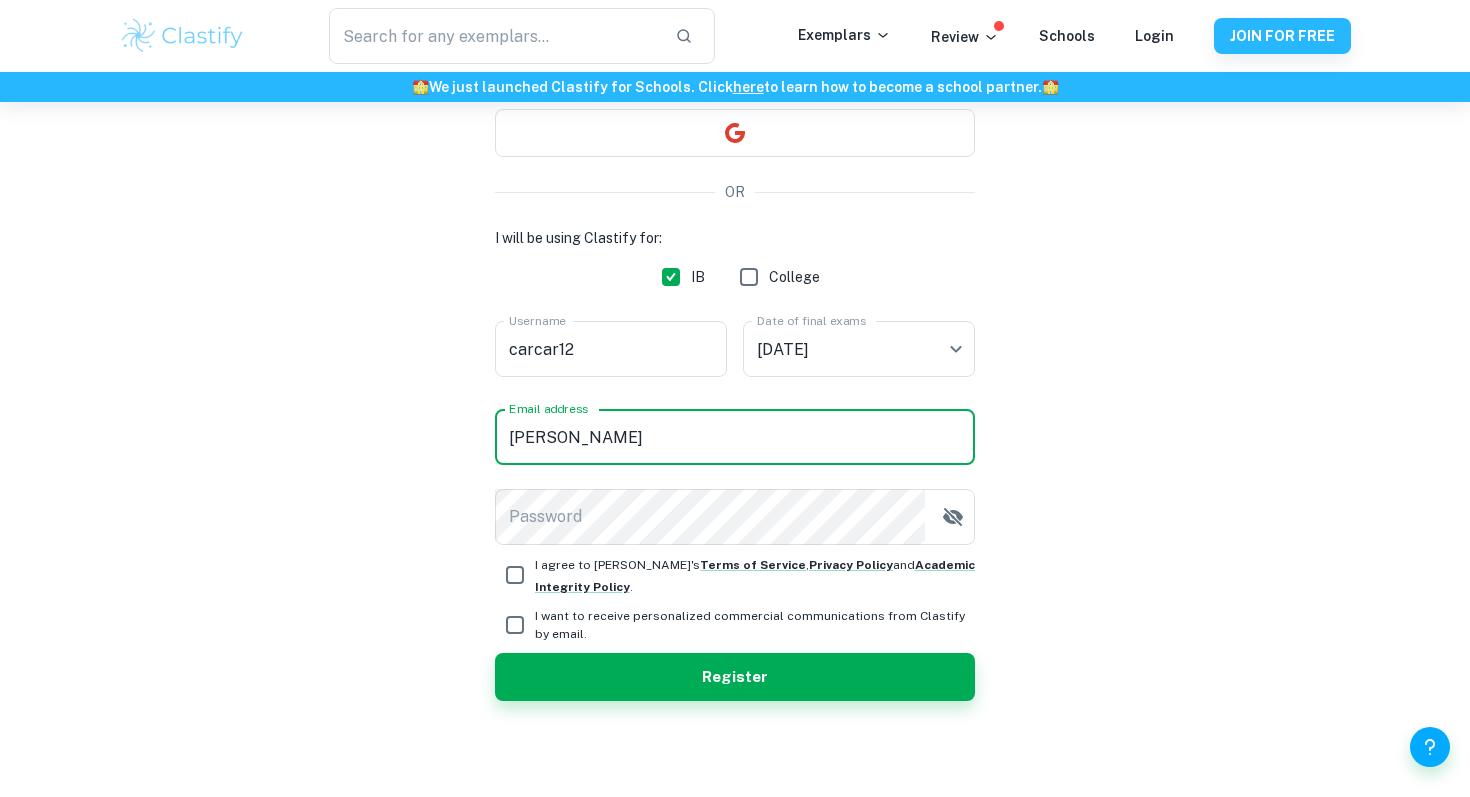 type on "carinamikhail10@gmail.com" 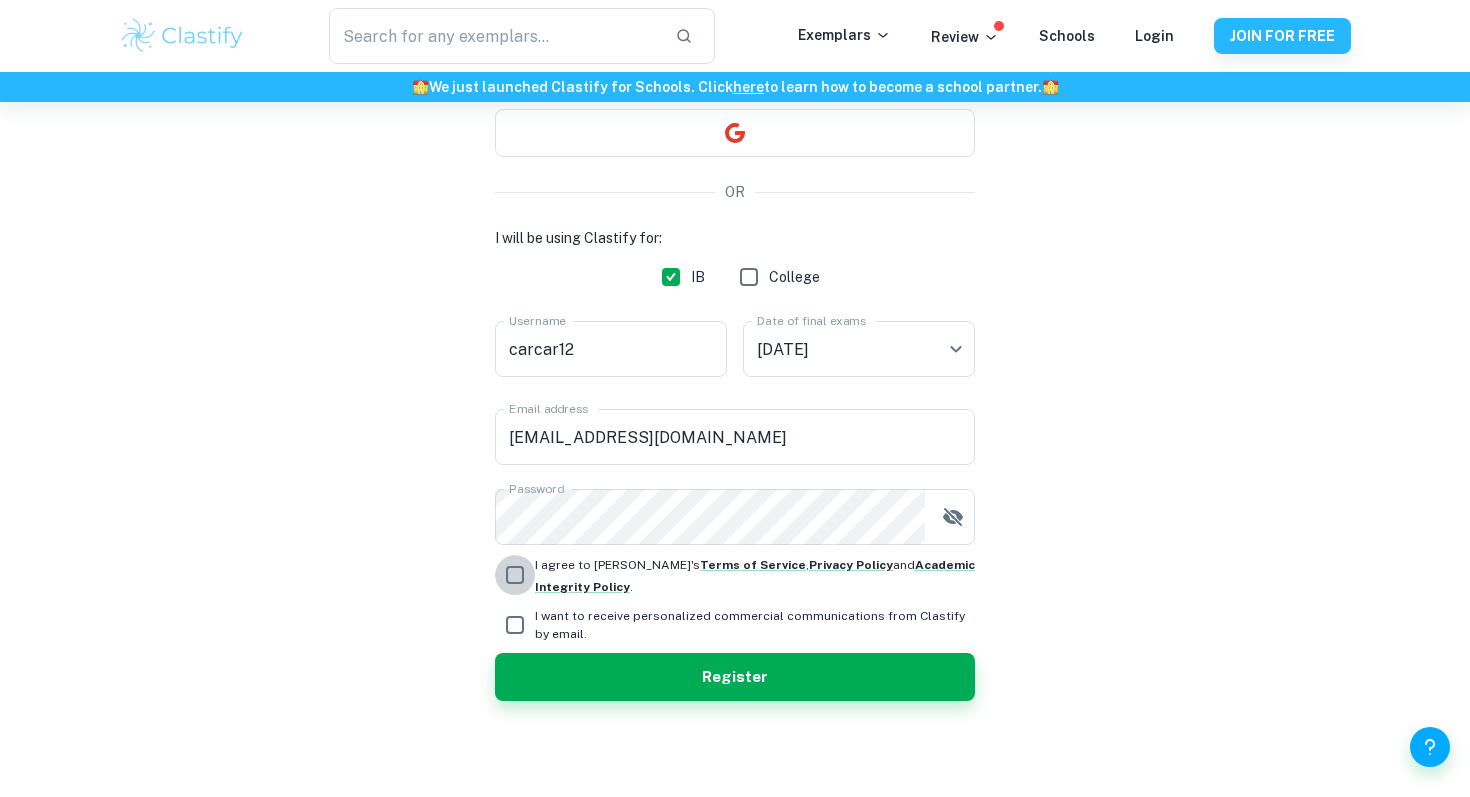 click on "I agree to Clastify's  Terms of Service ,  Privacy Policy  and  Academic Integrity Policy ." at bounding box center (515, 575) 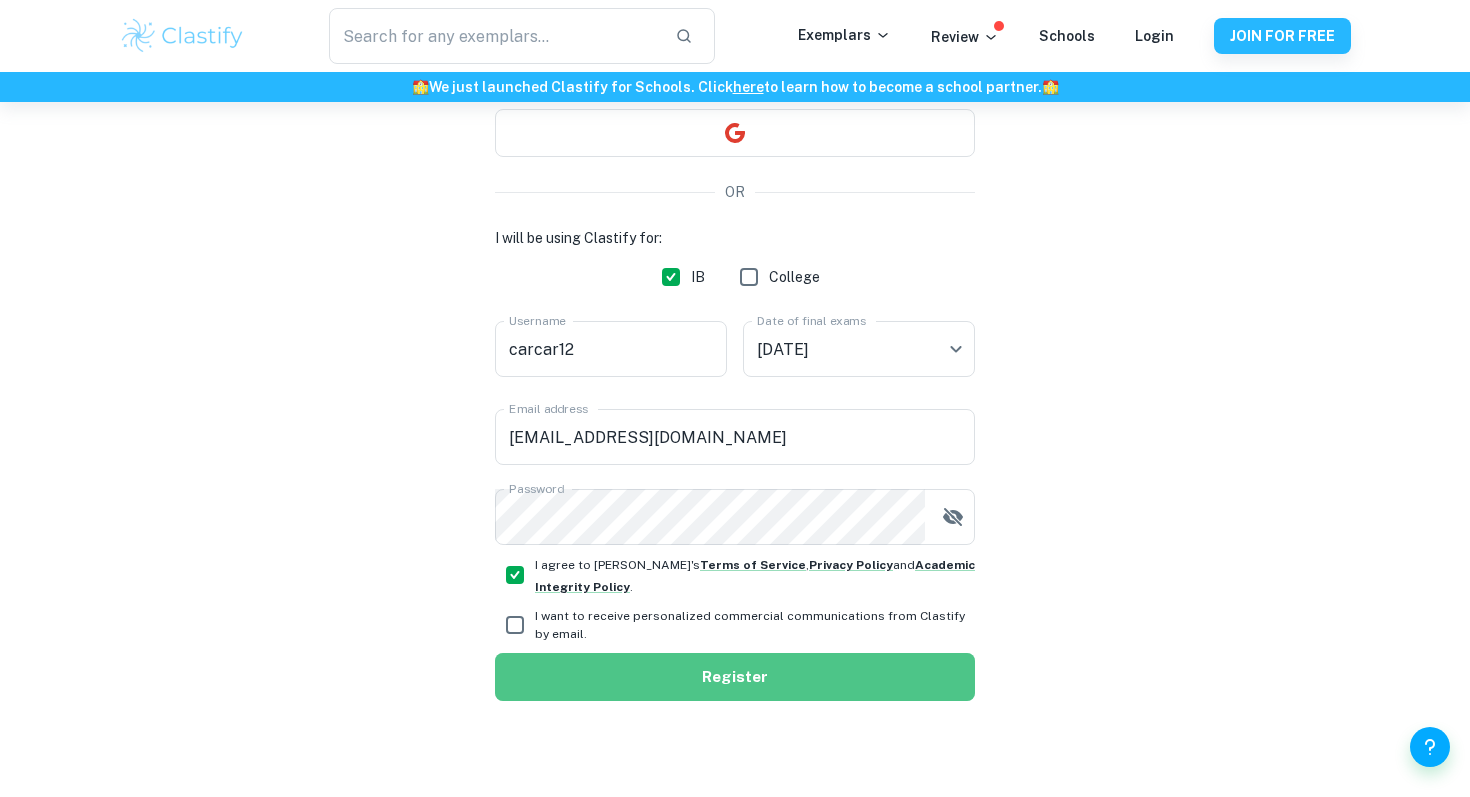 click on "Register" at bounding box center (735, 677) 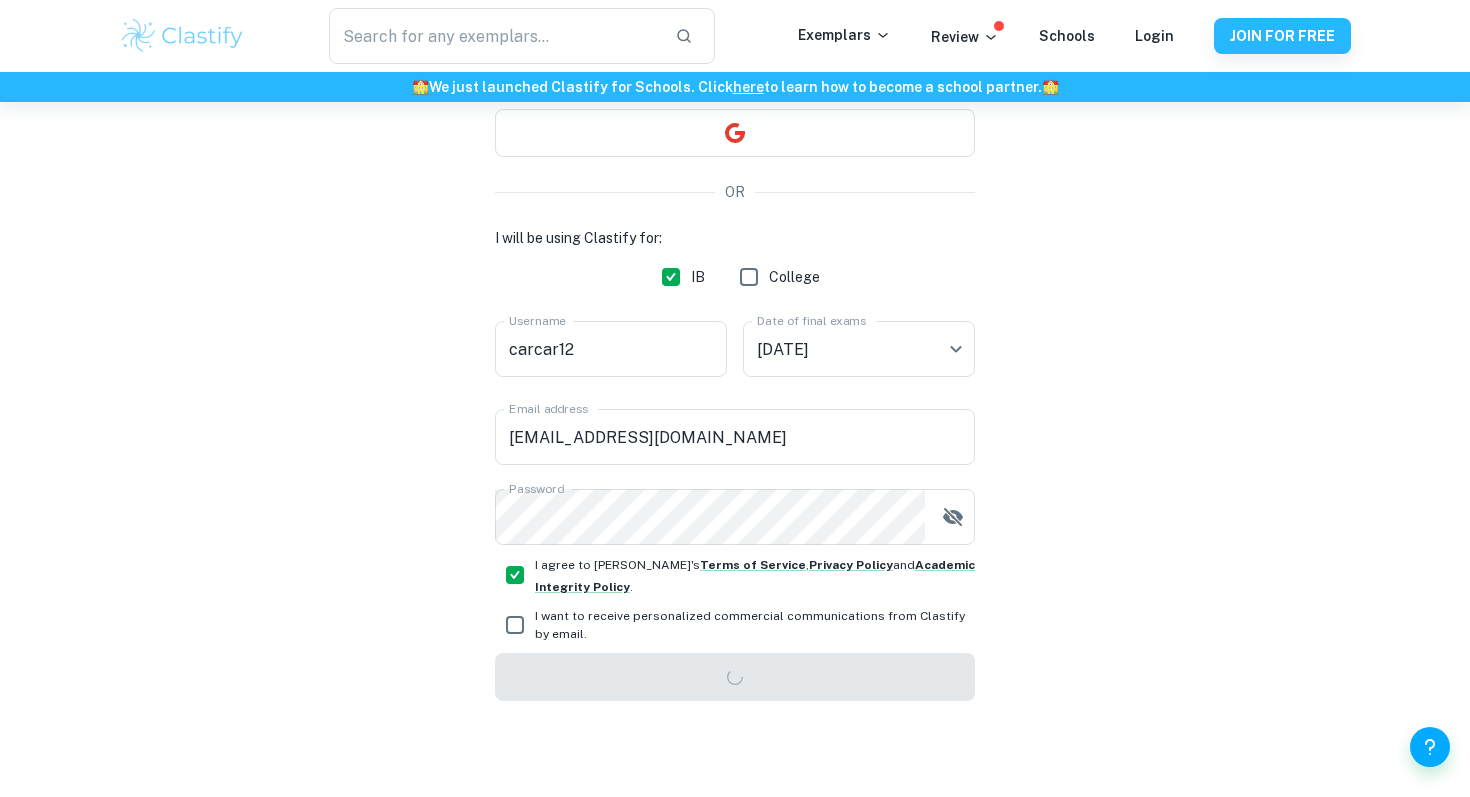 scroll, scrollTop: 102, scrollLeft: 0, axis: vertical 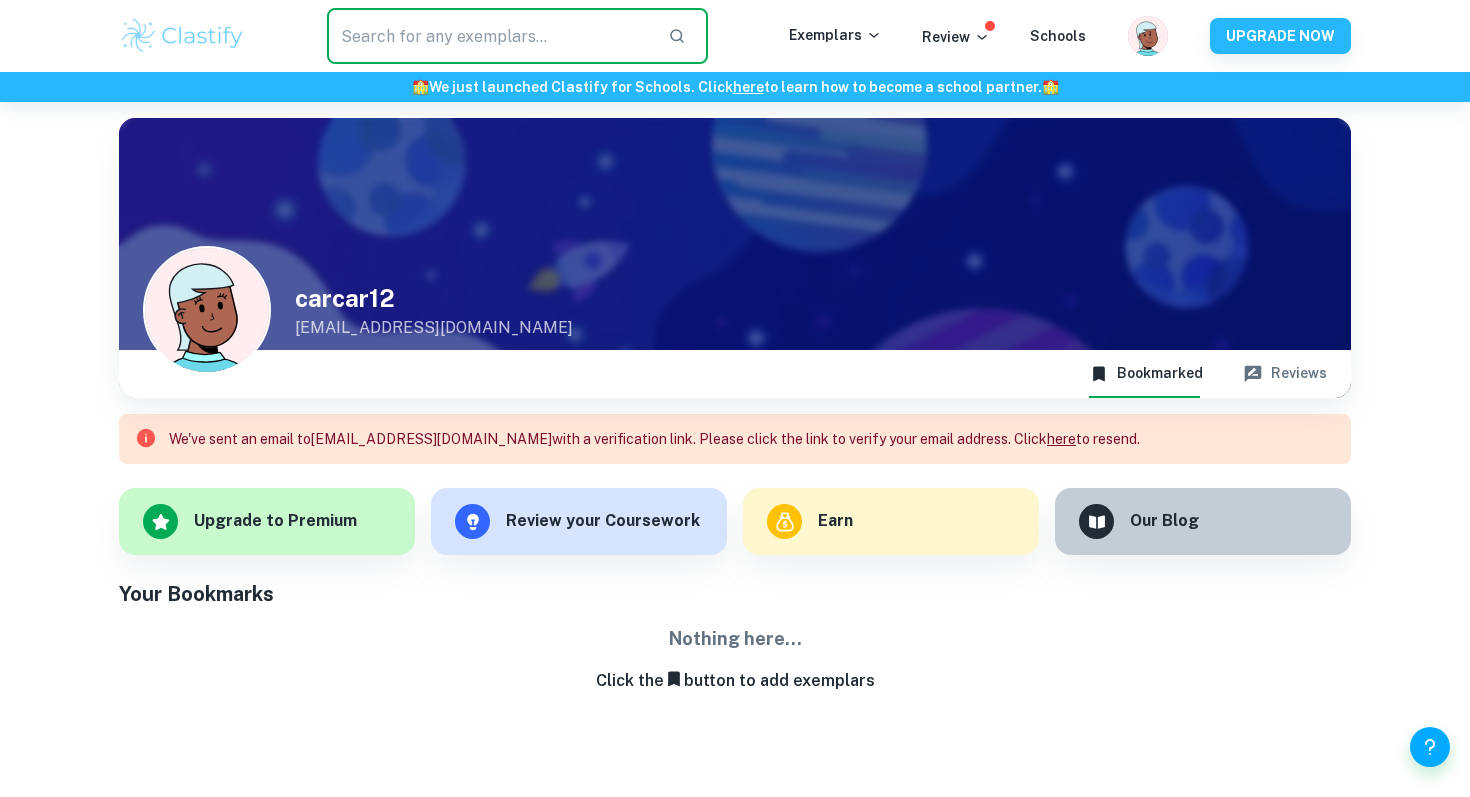click at bounding box center [489, 36] 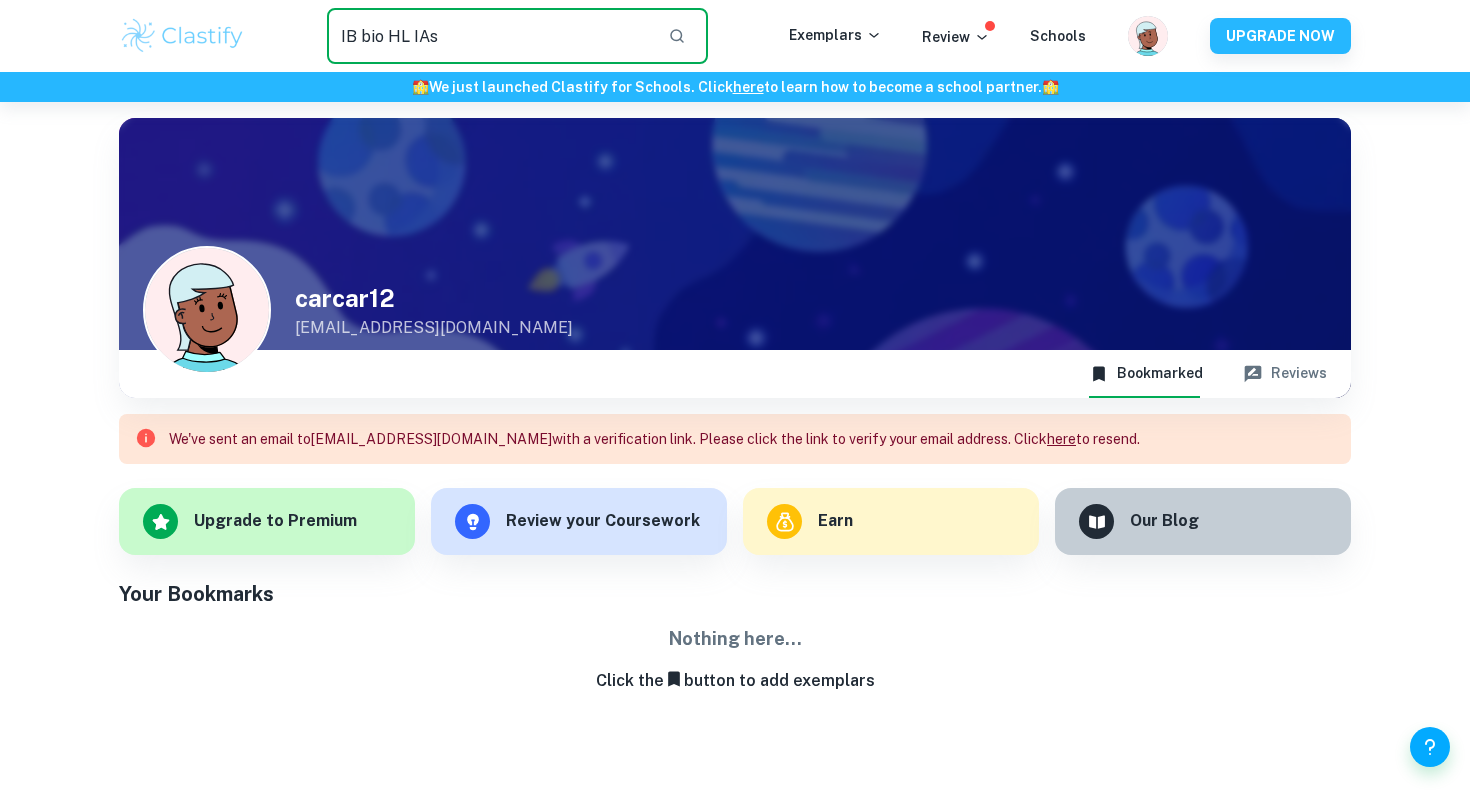 type on "IB bio HL IAs" 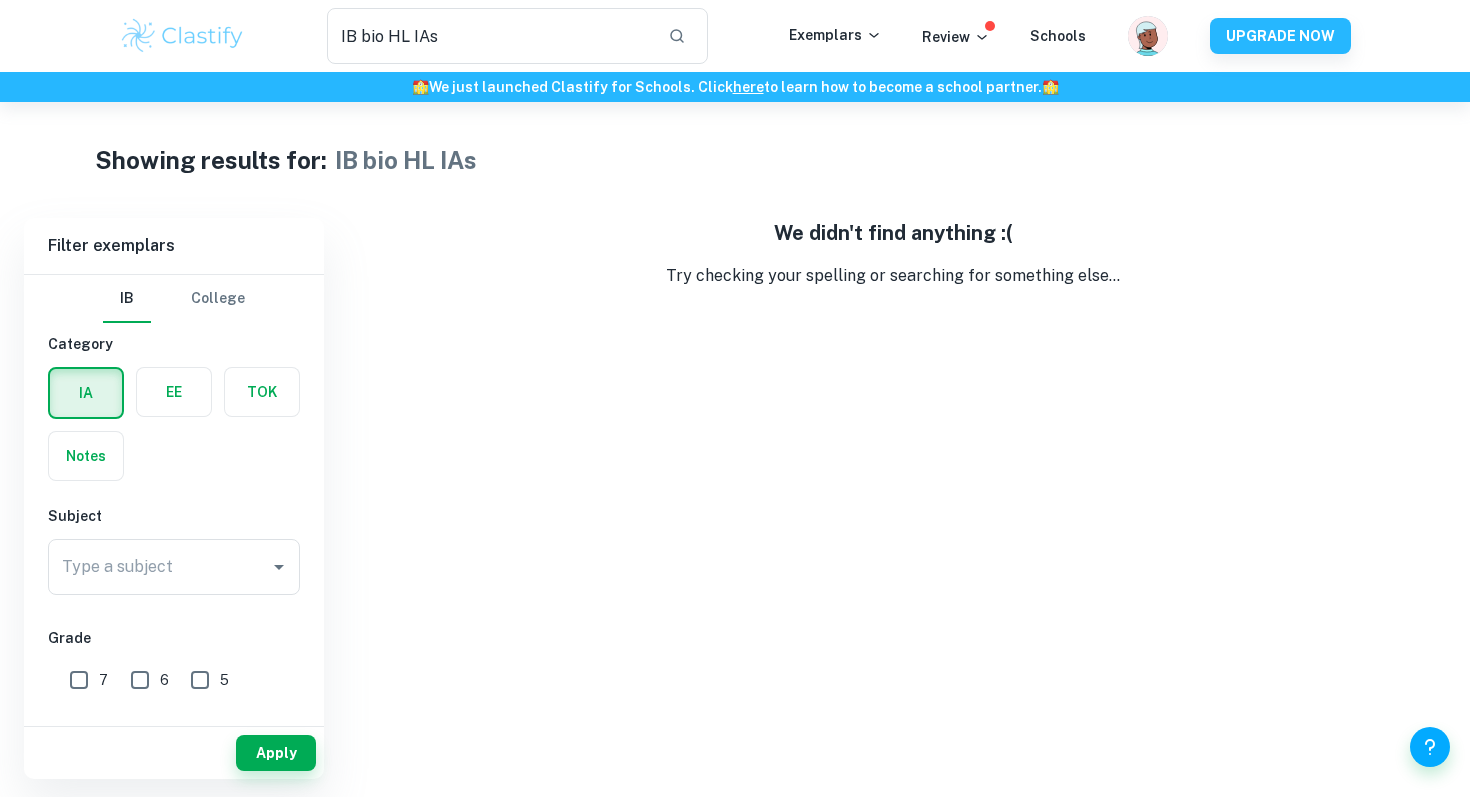 type 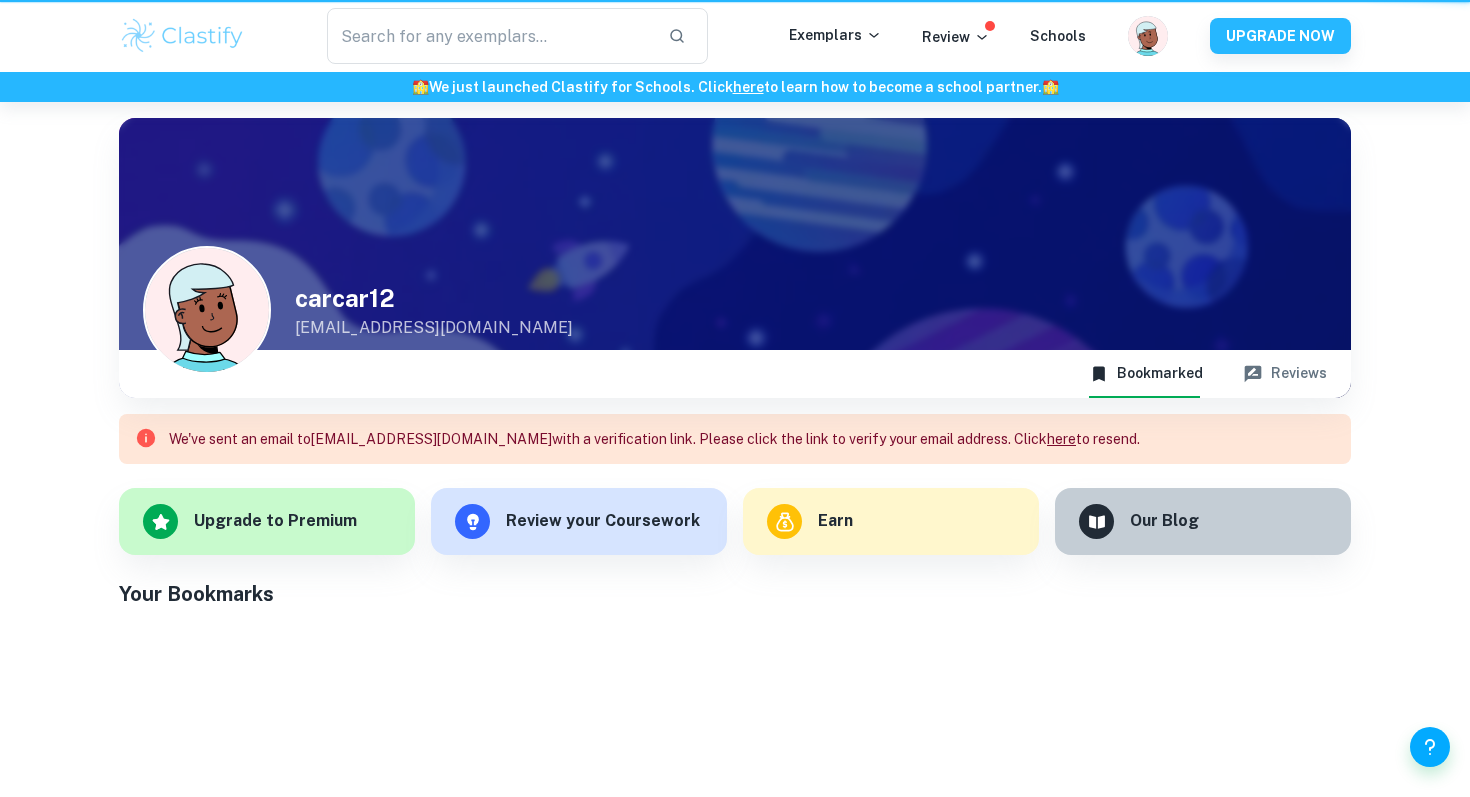 scroll, scrollTop: 102, scrollLeft: 0, axis: vertical 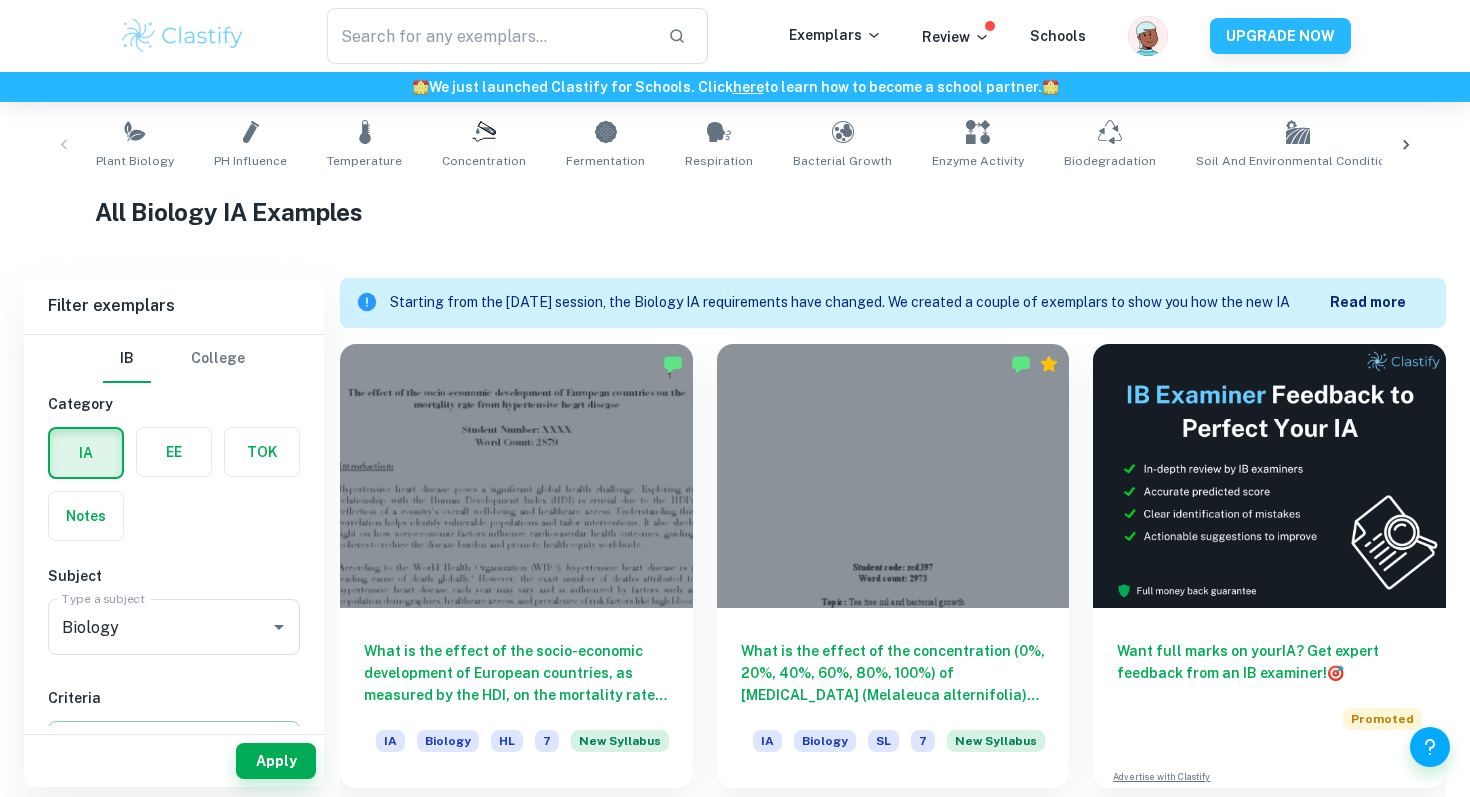 click on "Starting from the [DATE] session, the Biology IA requirements have changed.
We created a couple of exemplars to show you how the new IA should look like.
It's OK to refer to the old Biology IA exemplars (since the new IA is quite similar) for inspiration/ideas,
but make sure to follow the new requirements. Read more" at bounding box center [910, 303] 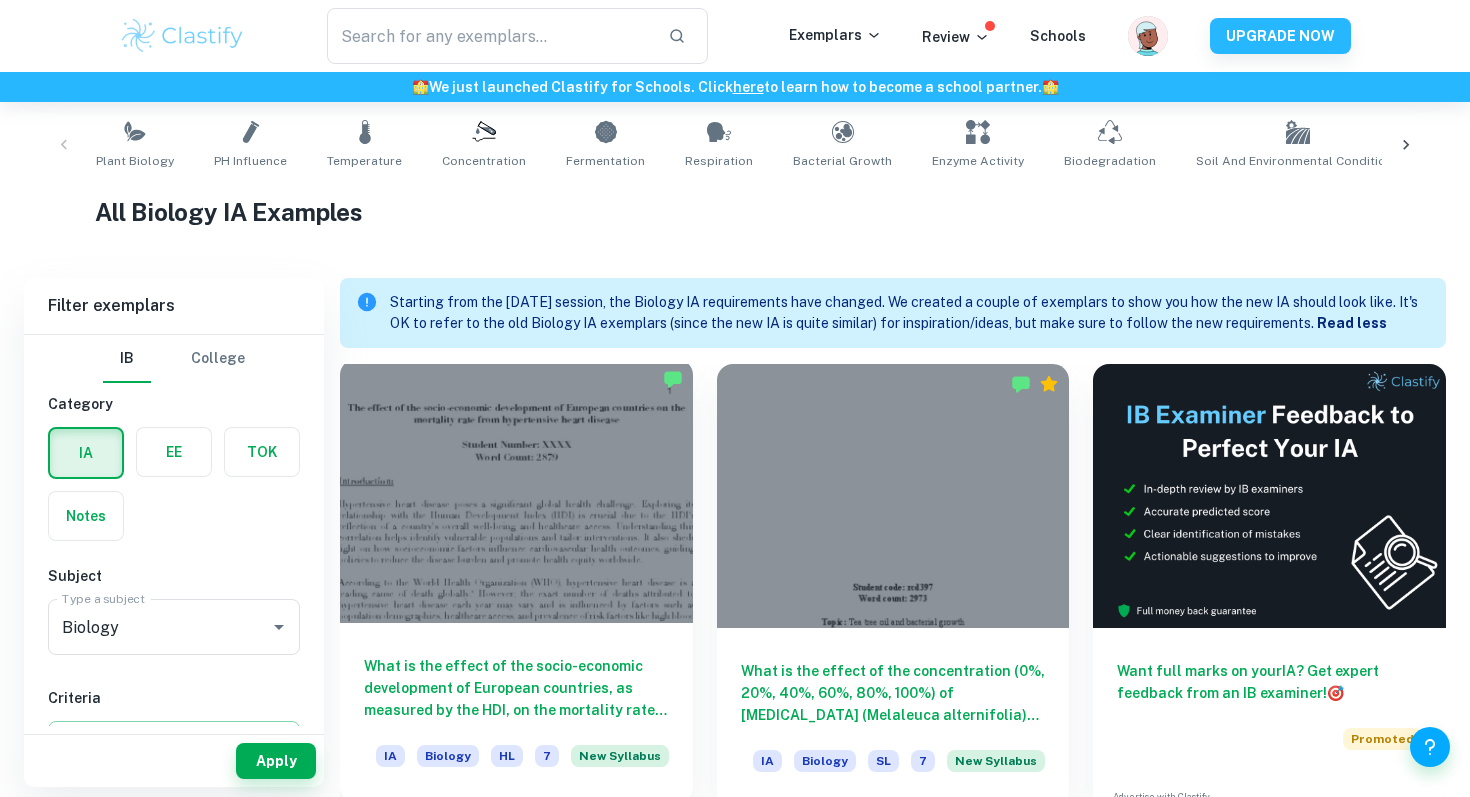 click at bounding box center [516, 491] 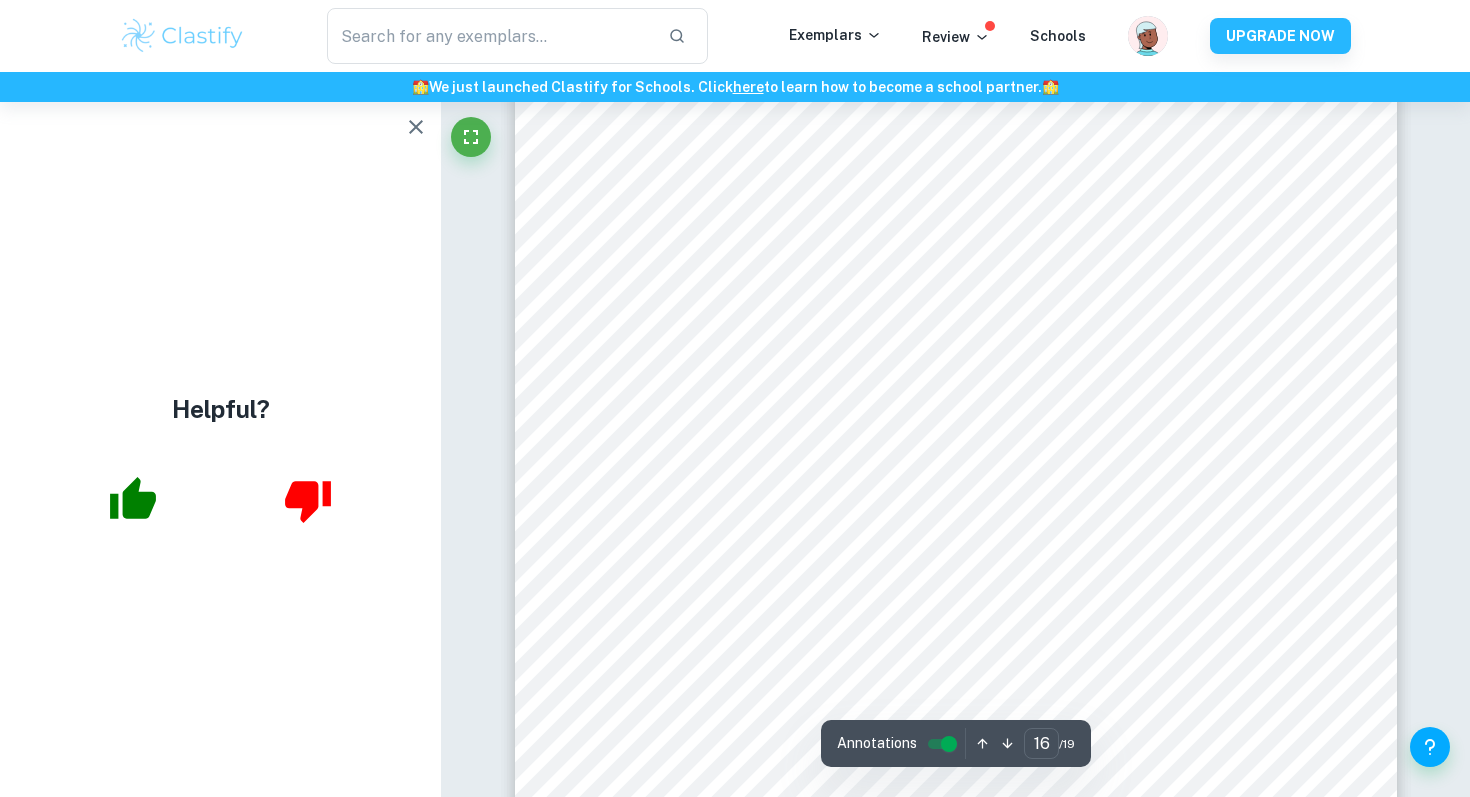 scroll, scrollTop: 19564, scrollLeft: 0, axis: vertical 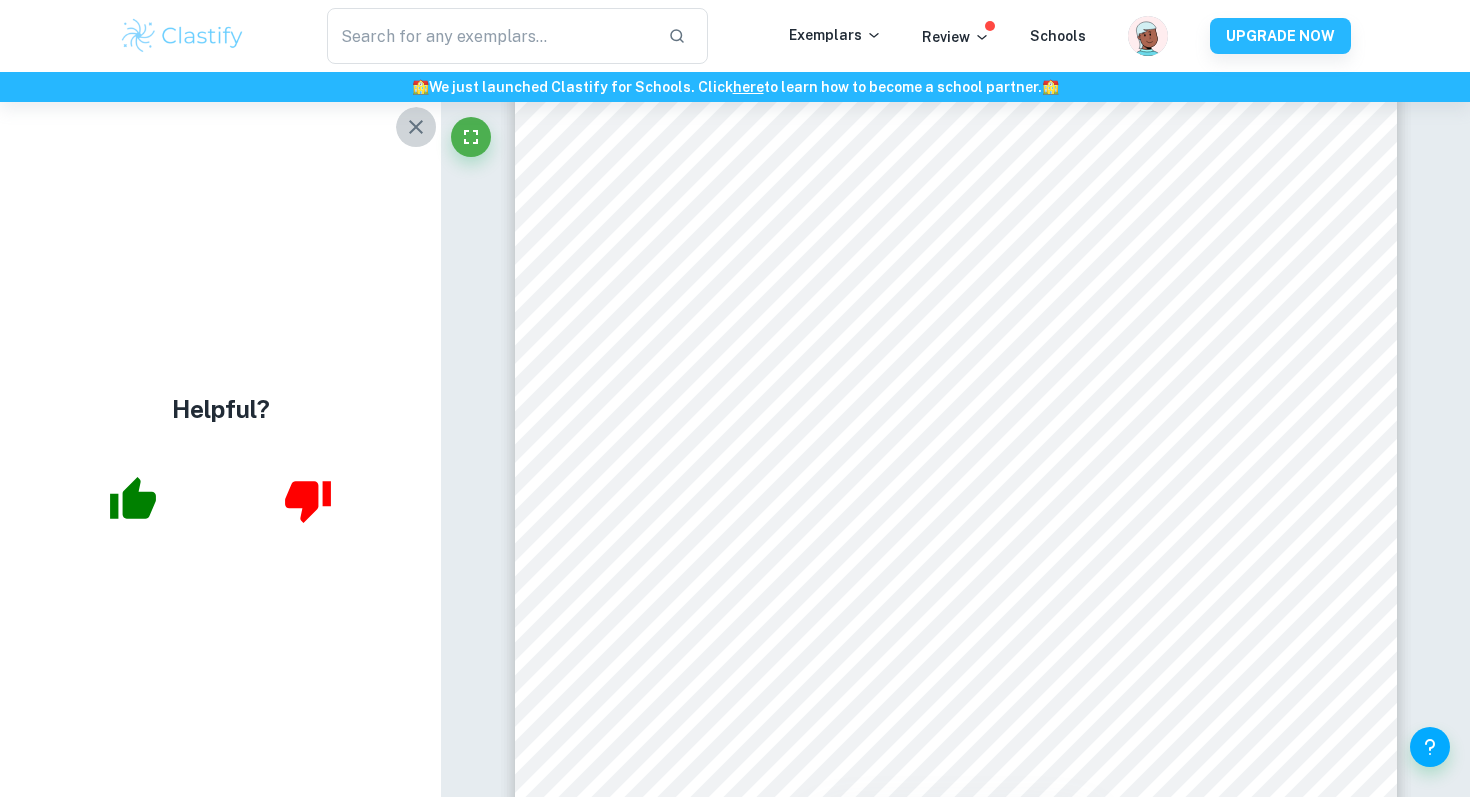 click 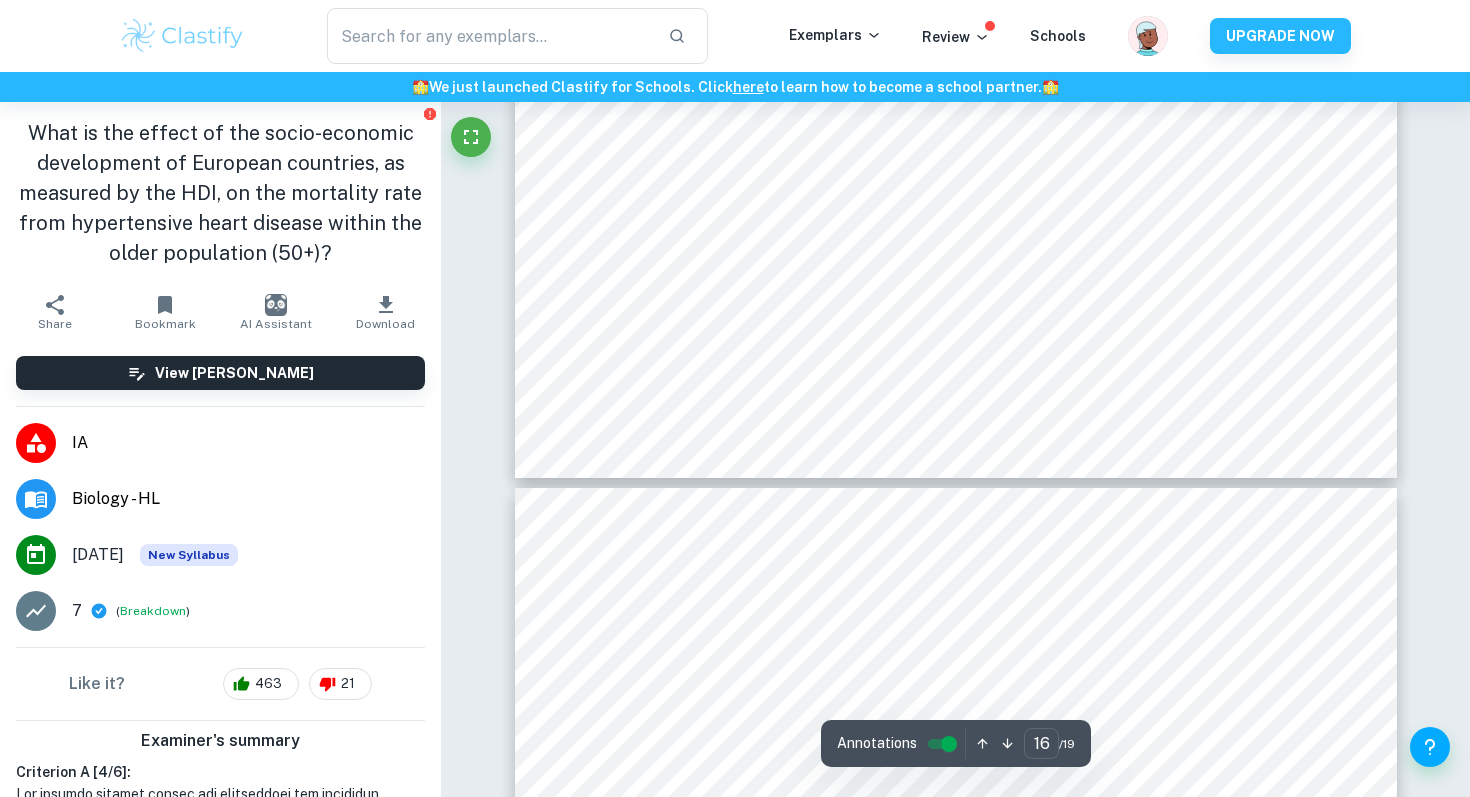 type on "17" 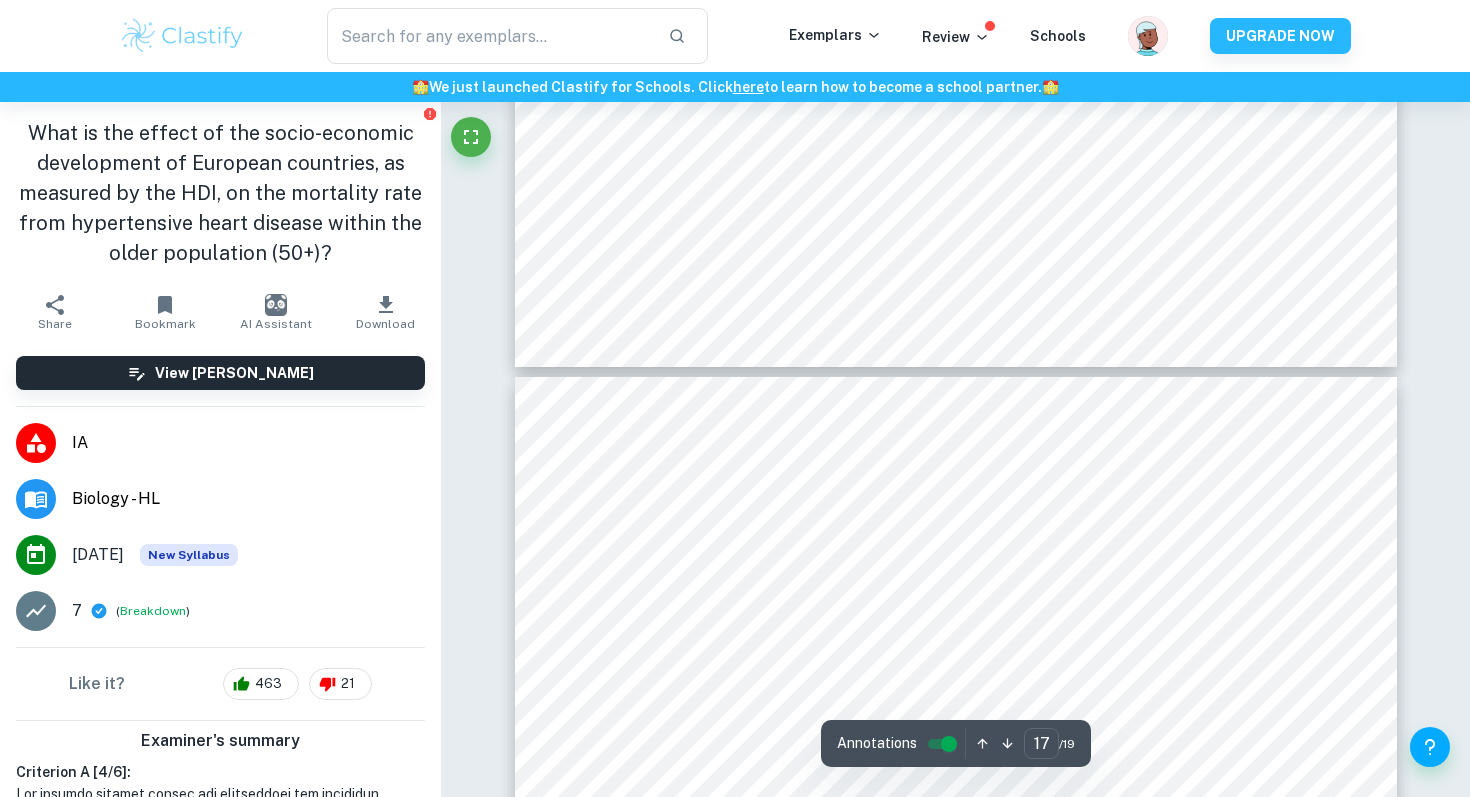scroll, scrollTop: 20429, scrollLeft: 0, axis: vertical 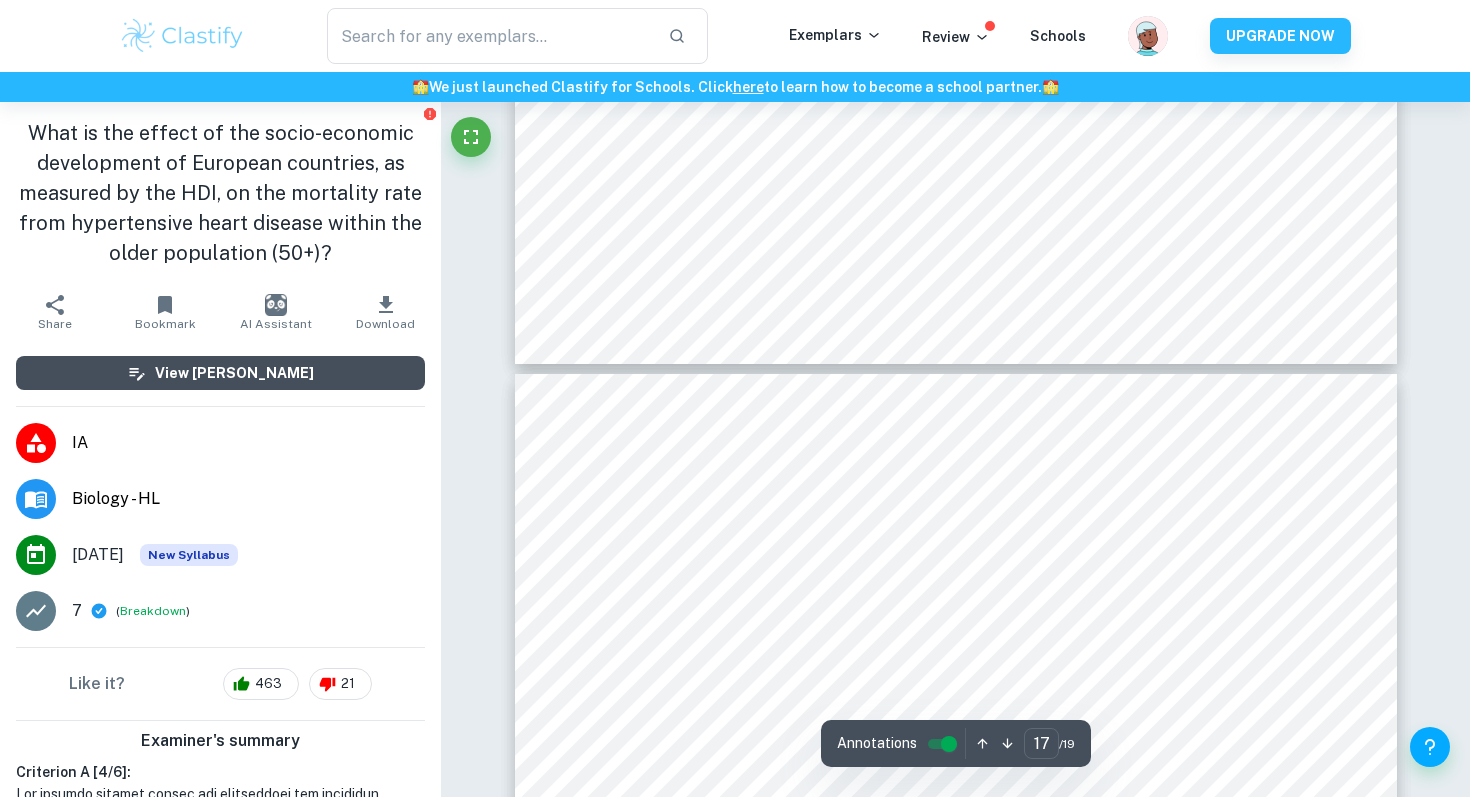 click on "View [PERSON_NAME]" at bounding box center [234, 373] 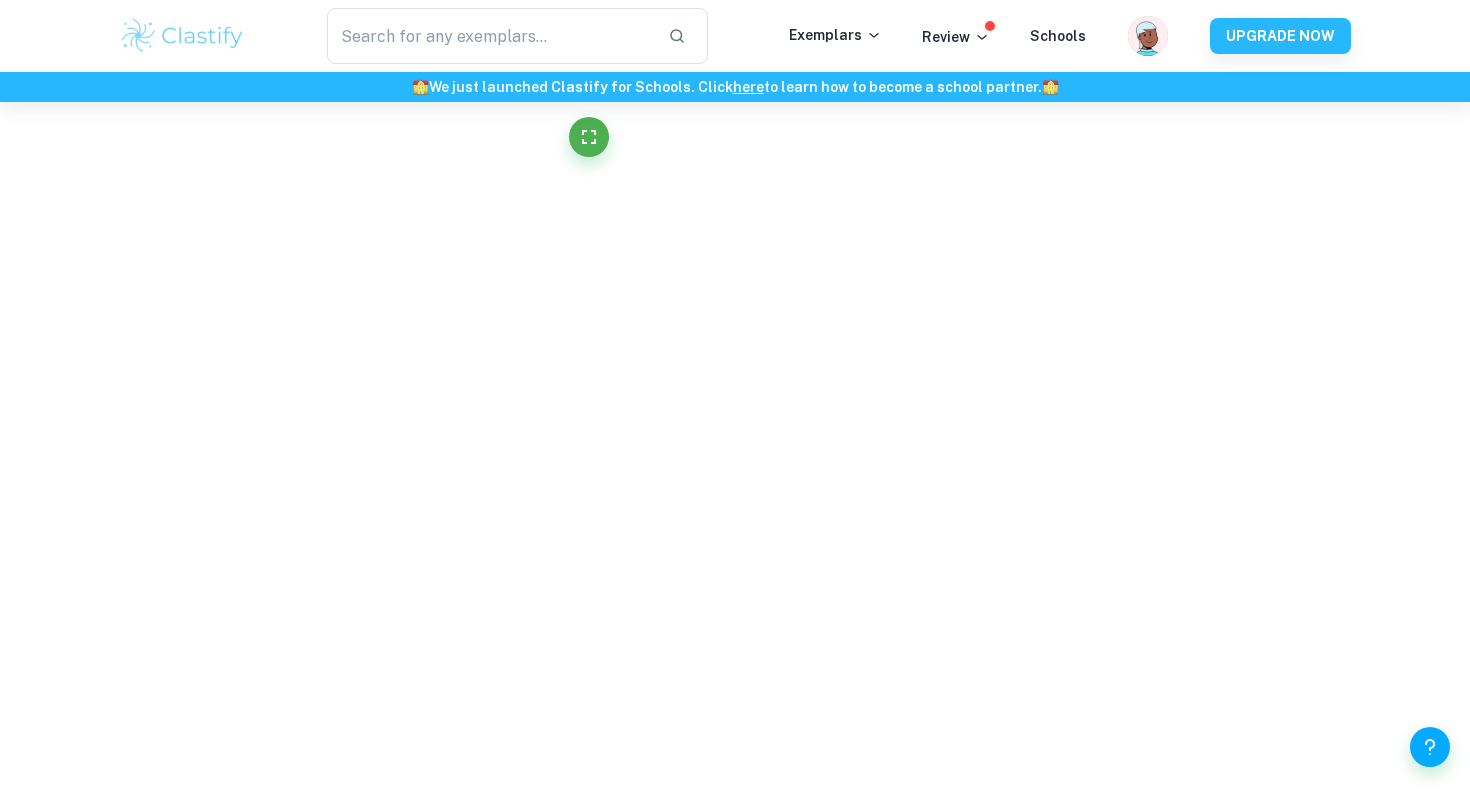 scroll, scrollTop: 19573, scrollLeft: 0, axis: vertical 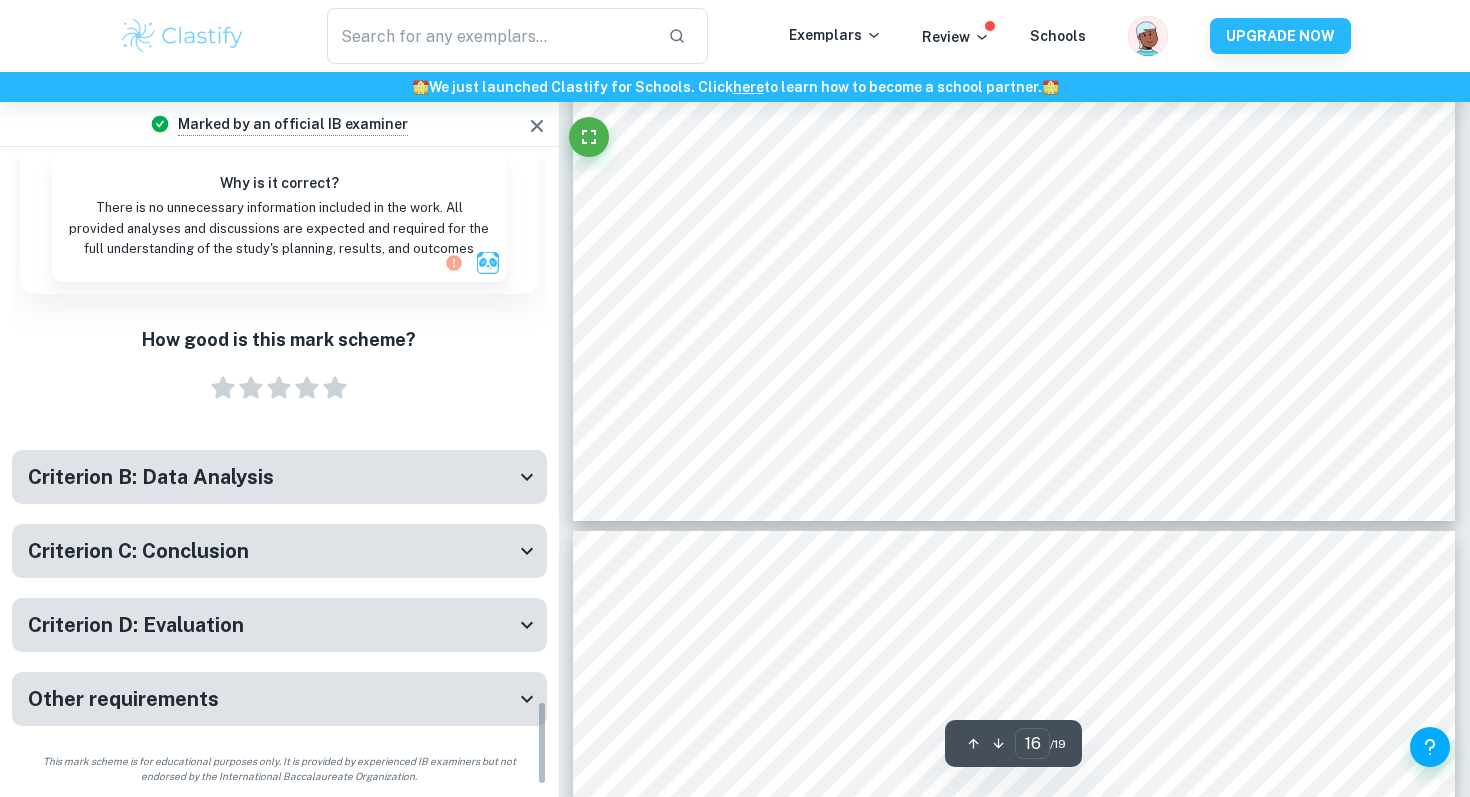type on "17" 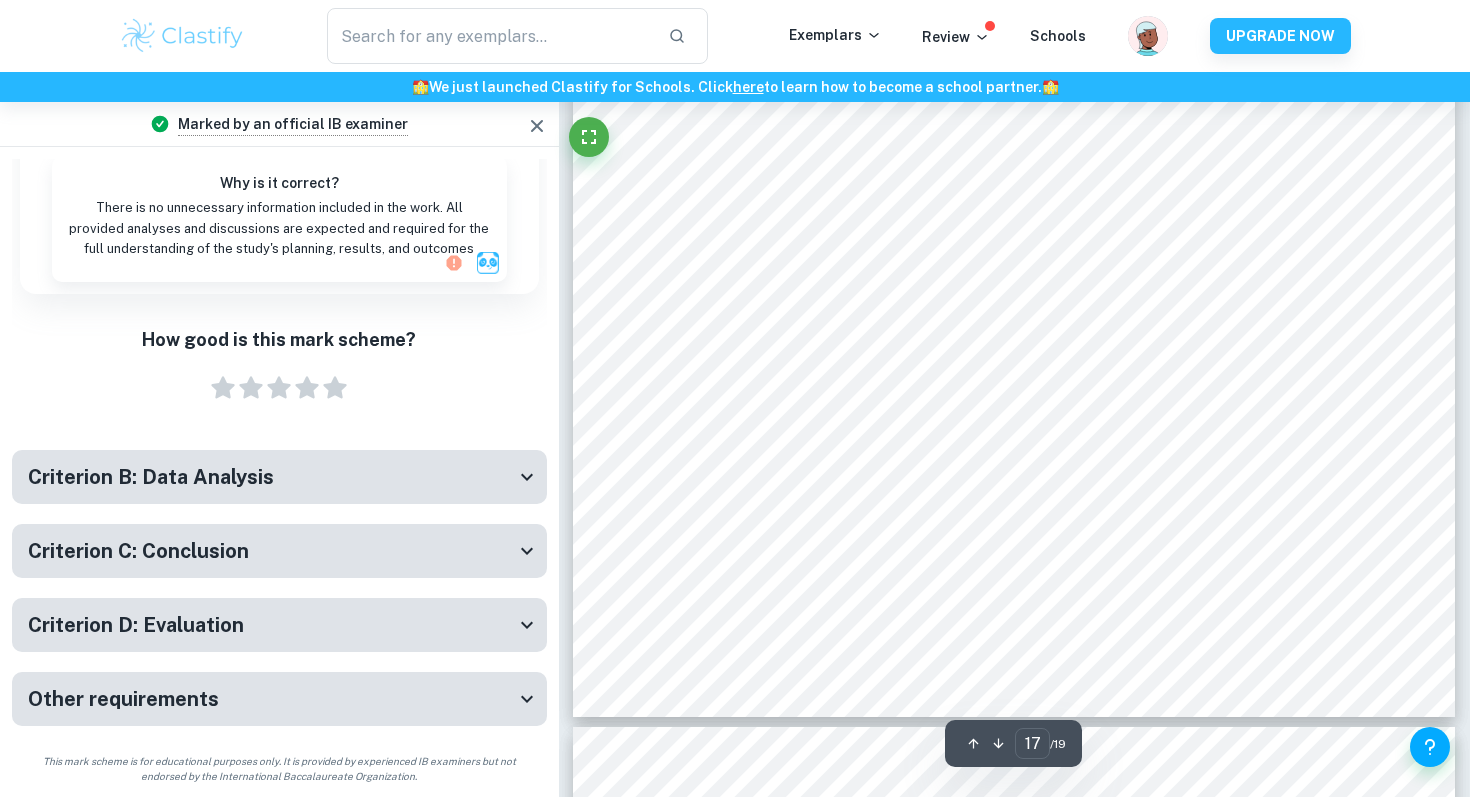 scroll, scrollTop: 20774, scrollLeft: 0, axis: vertical 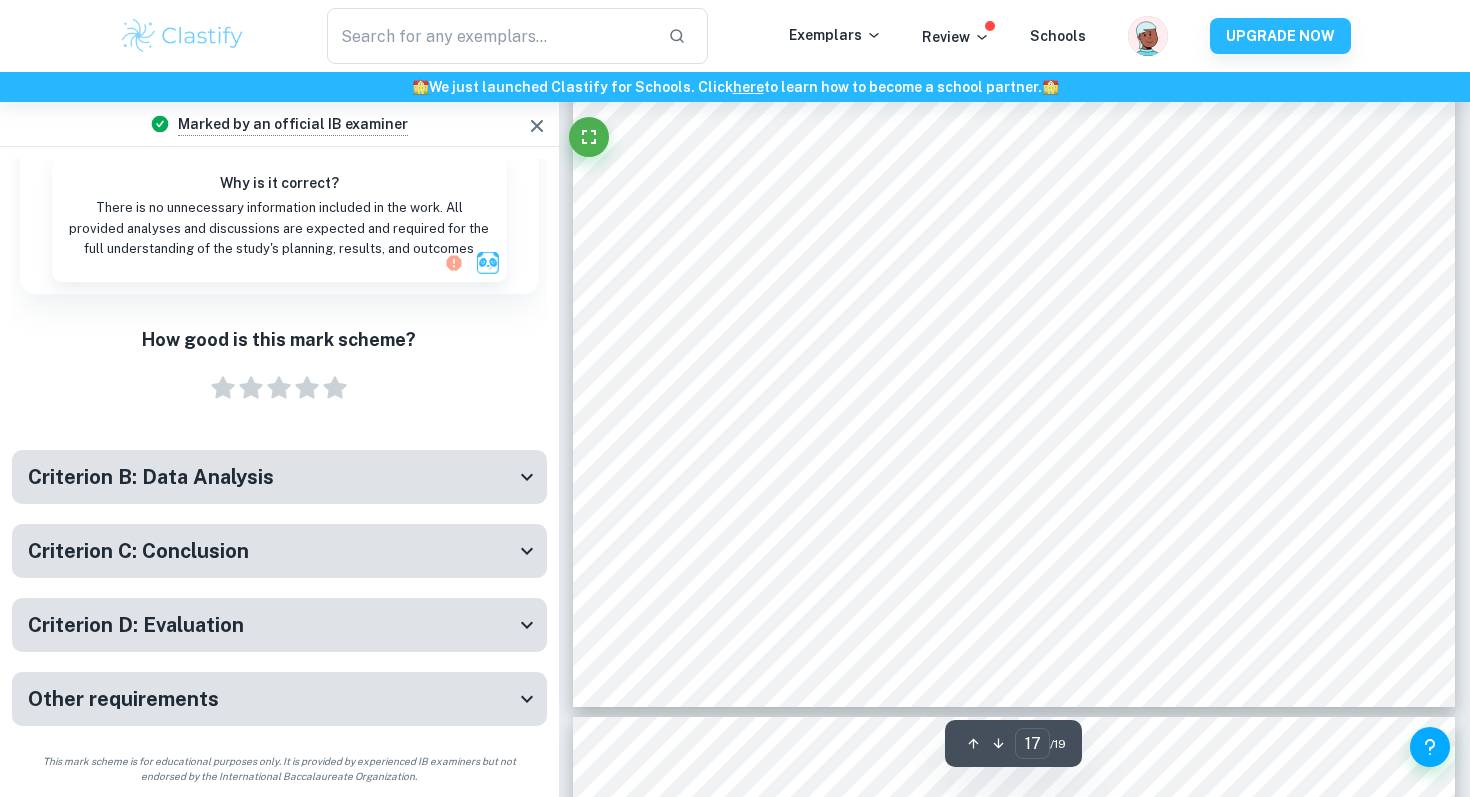 click 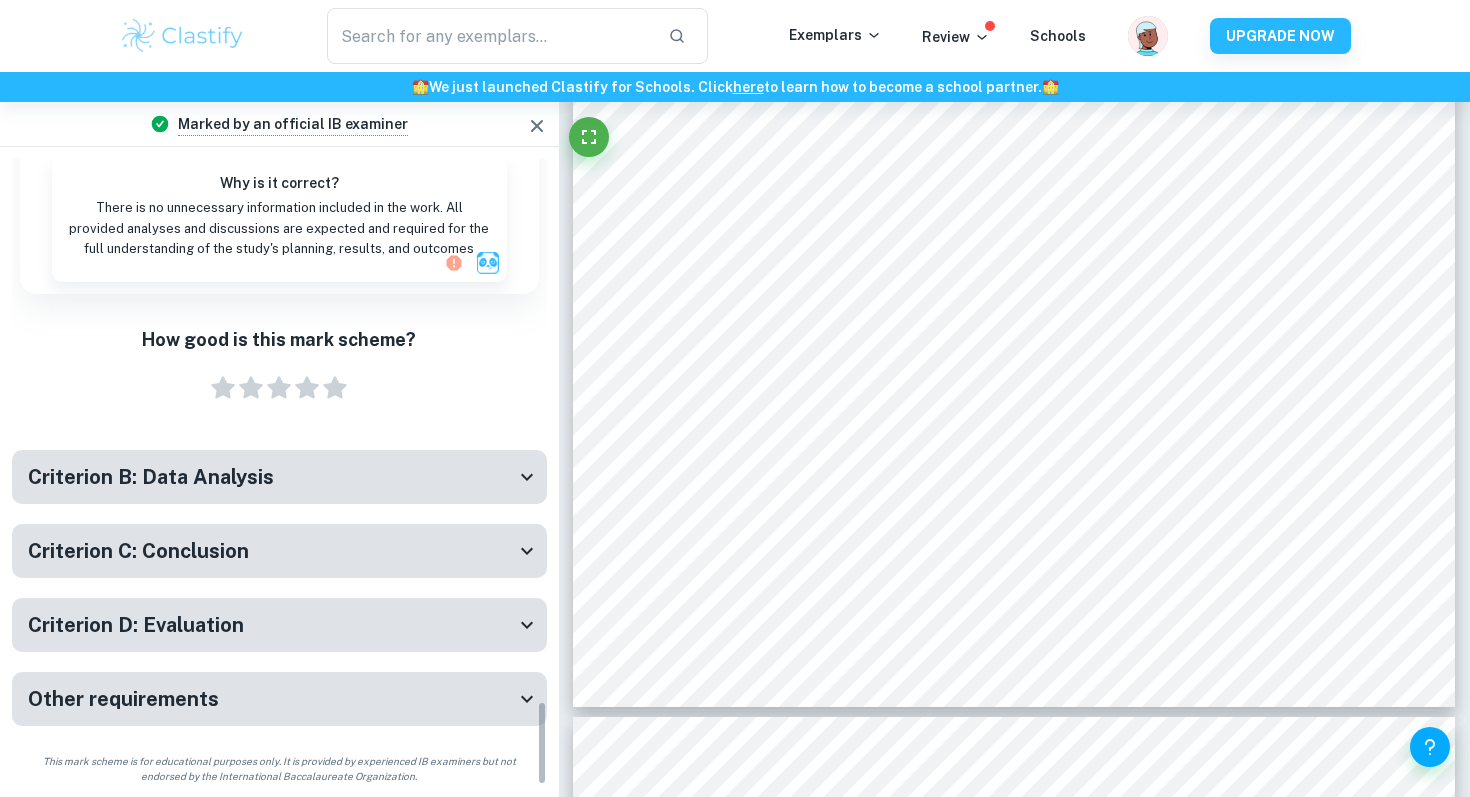 click on "Criterion B: Data Analysis" at bounding box center (279, 477) 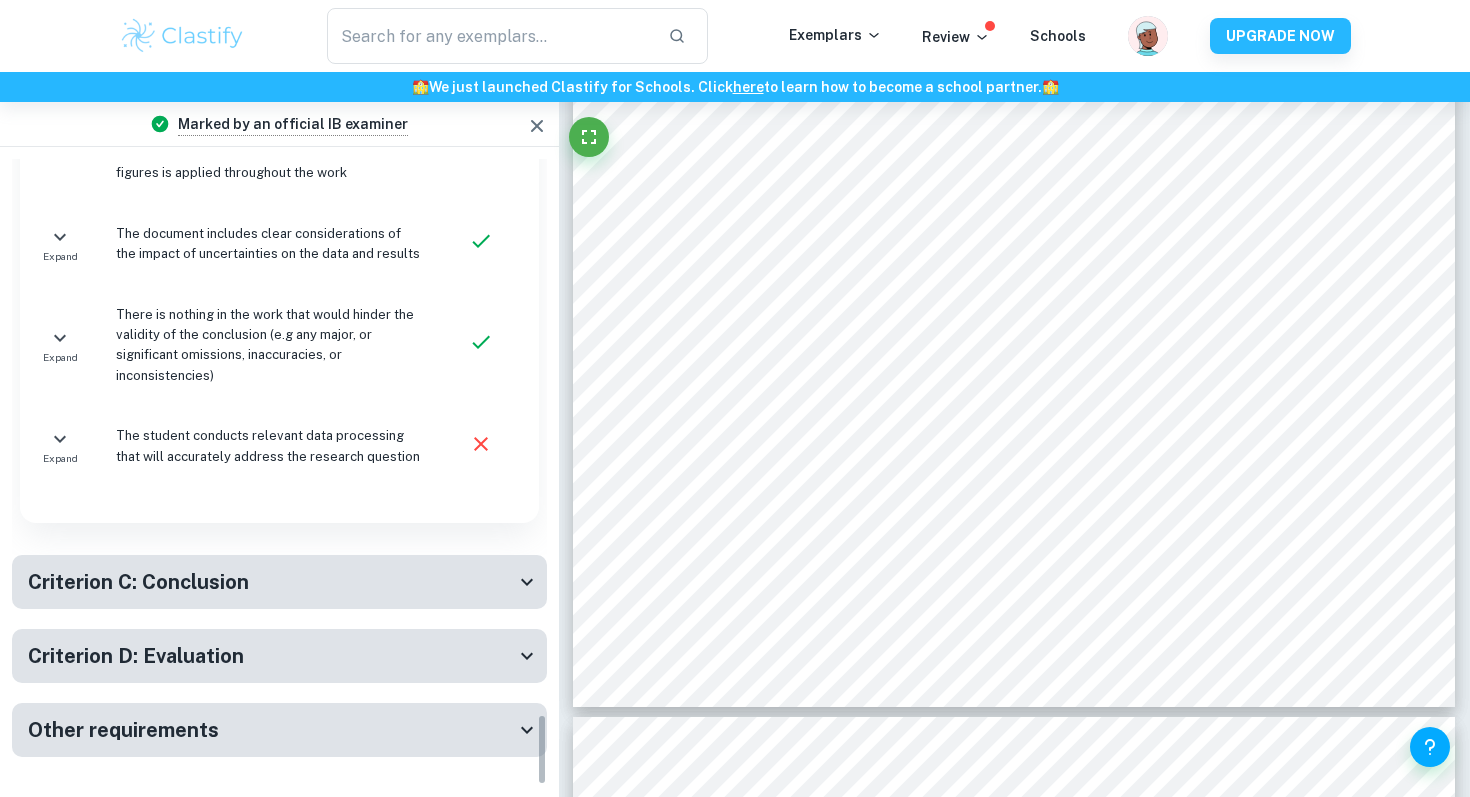 scroll, scrollTop: 4860, scrollLeft: 0, axis: vertical 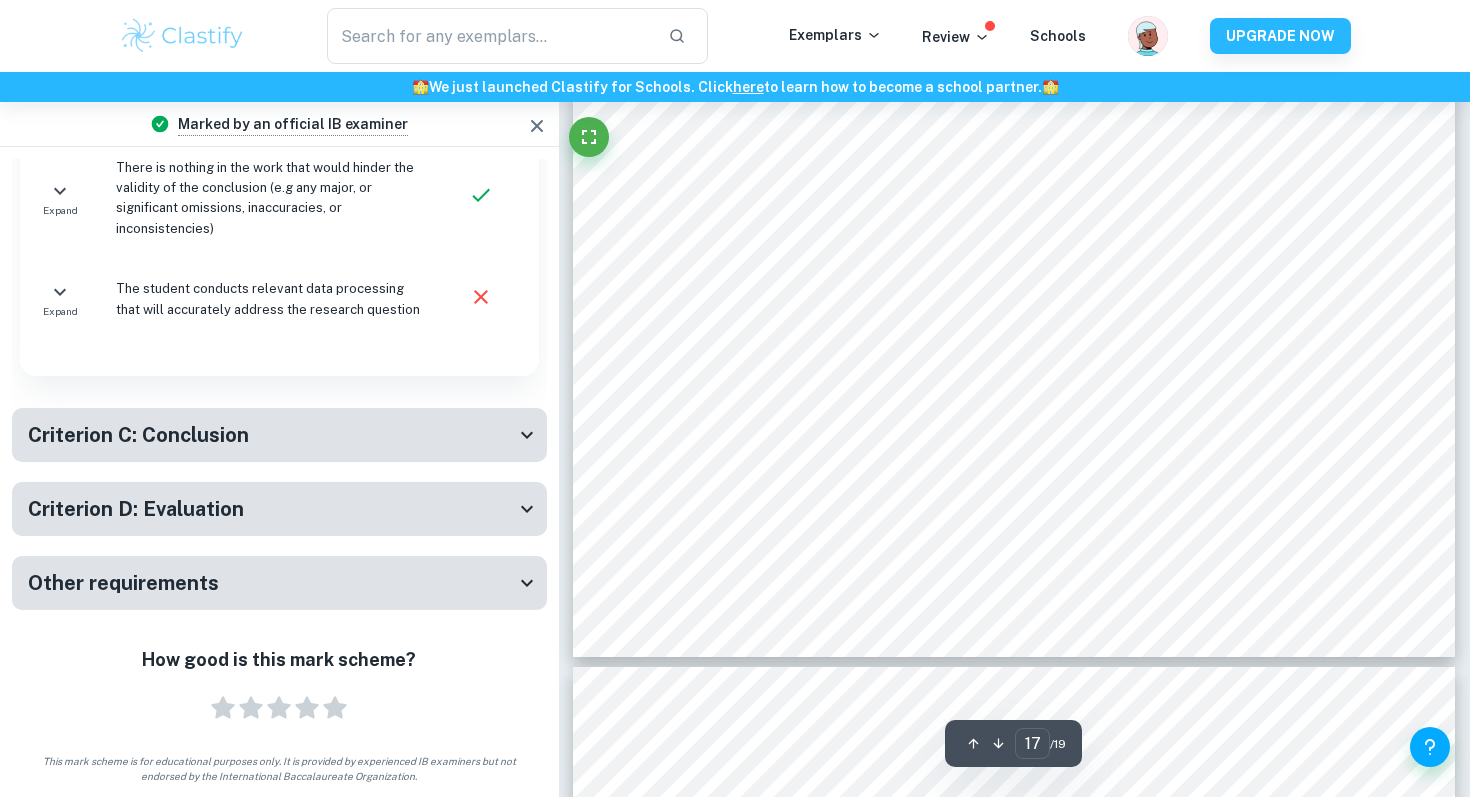 click on "Criterion C: Conclusion" at bounding box center [271, 435] 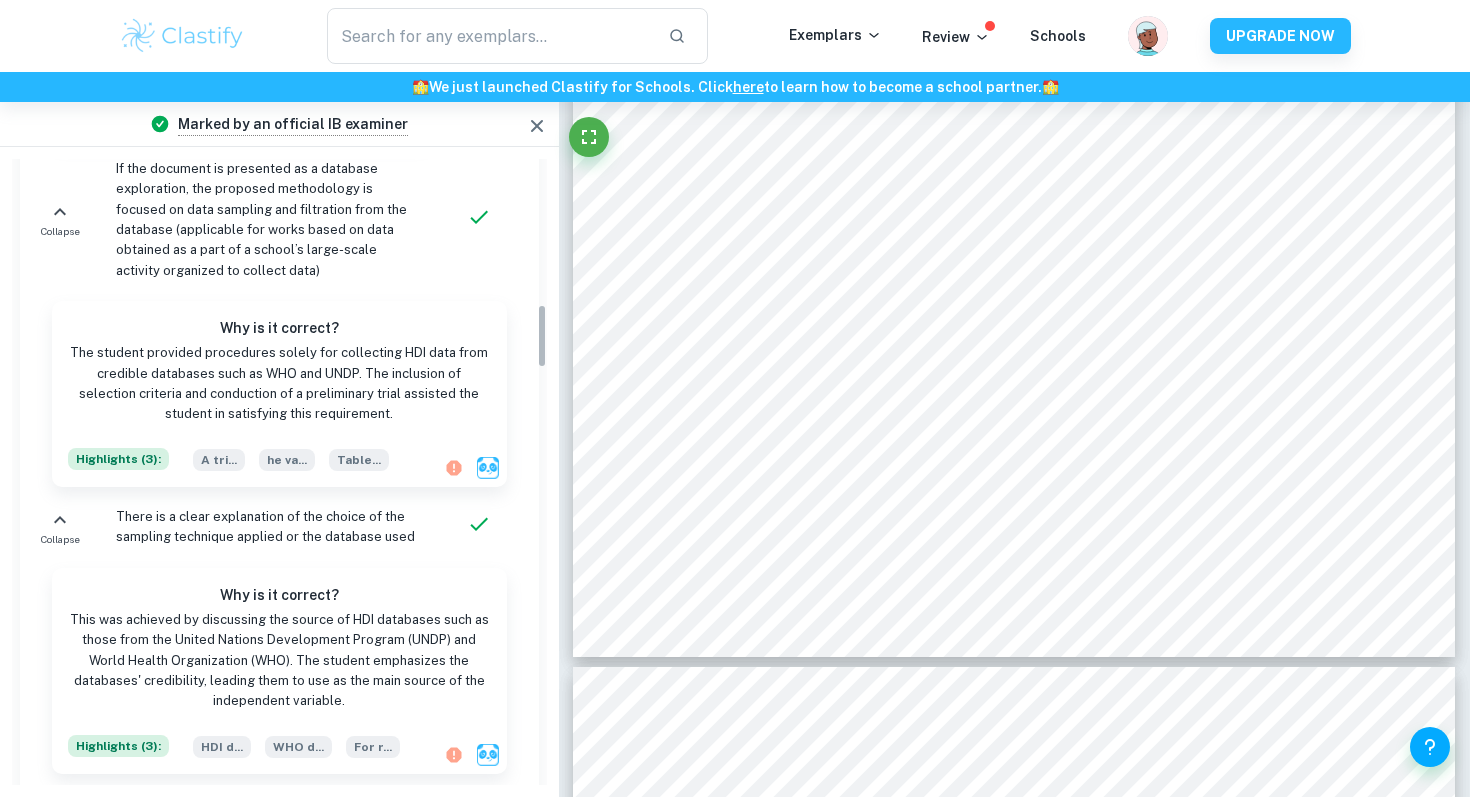 scroll, scrollTop: 1227, scrollLeft: 0, axis: vertical 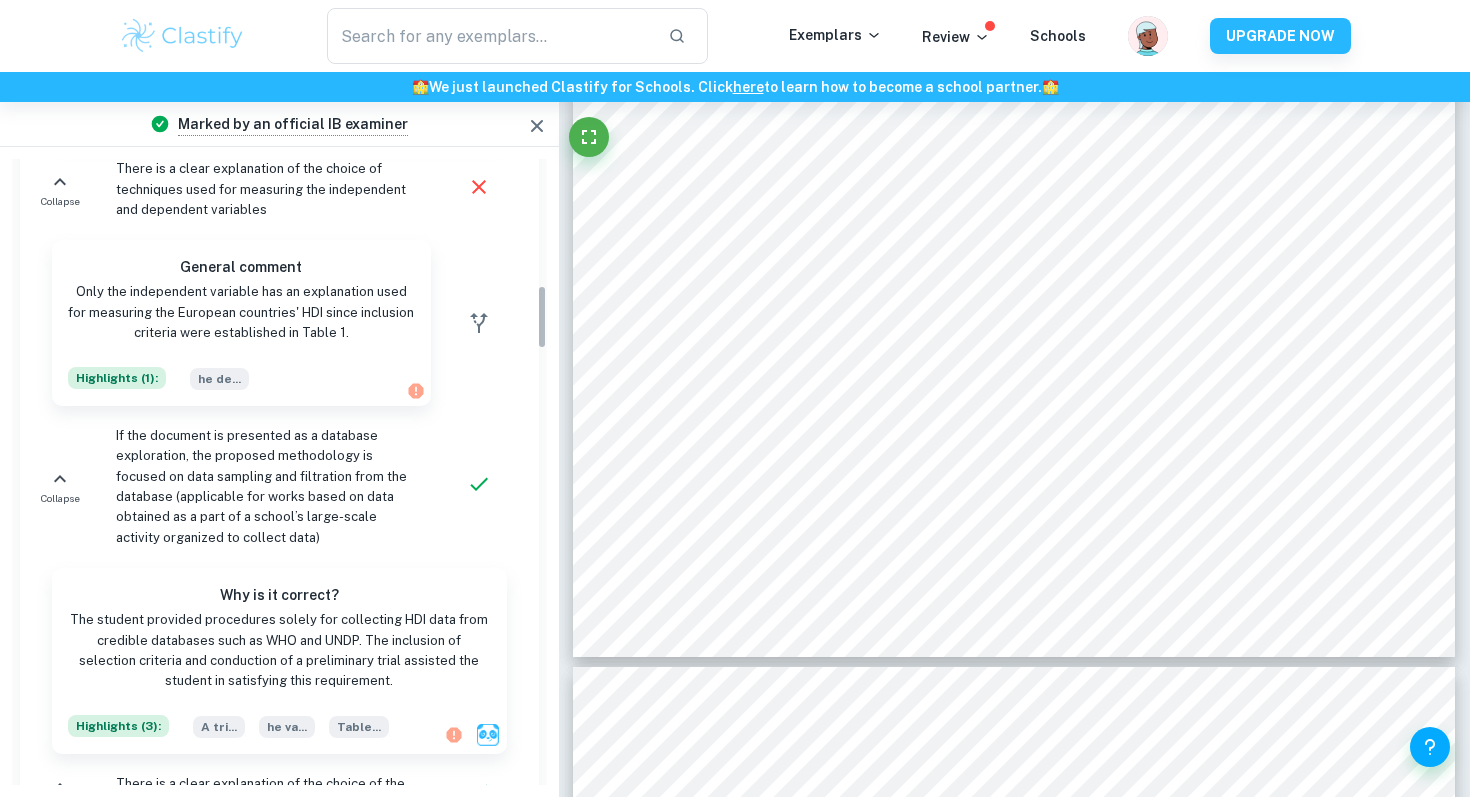 click 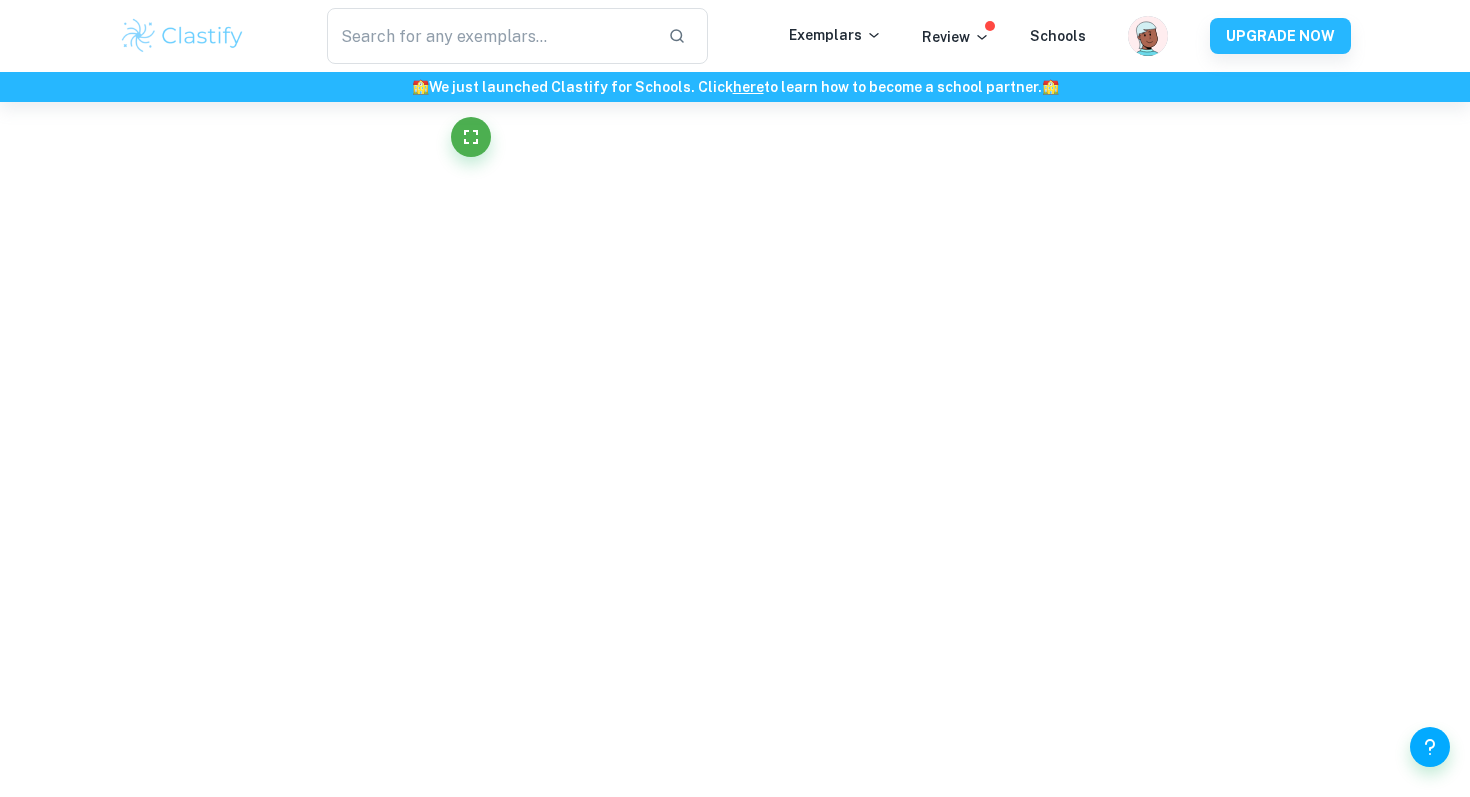 scroll, scrollTop: 19573, scrollLeft: 0, axis: vertical 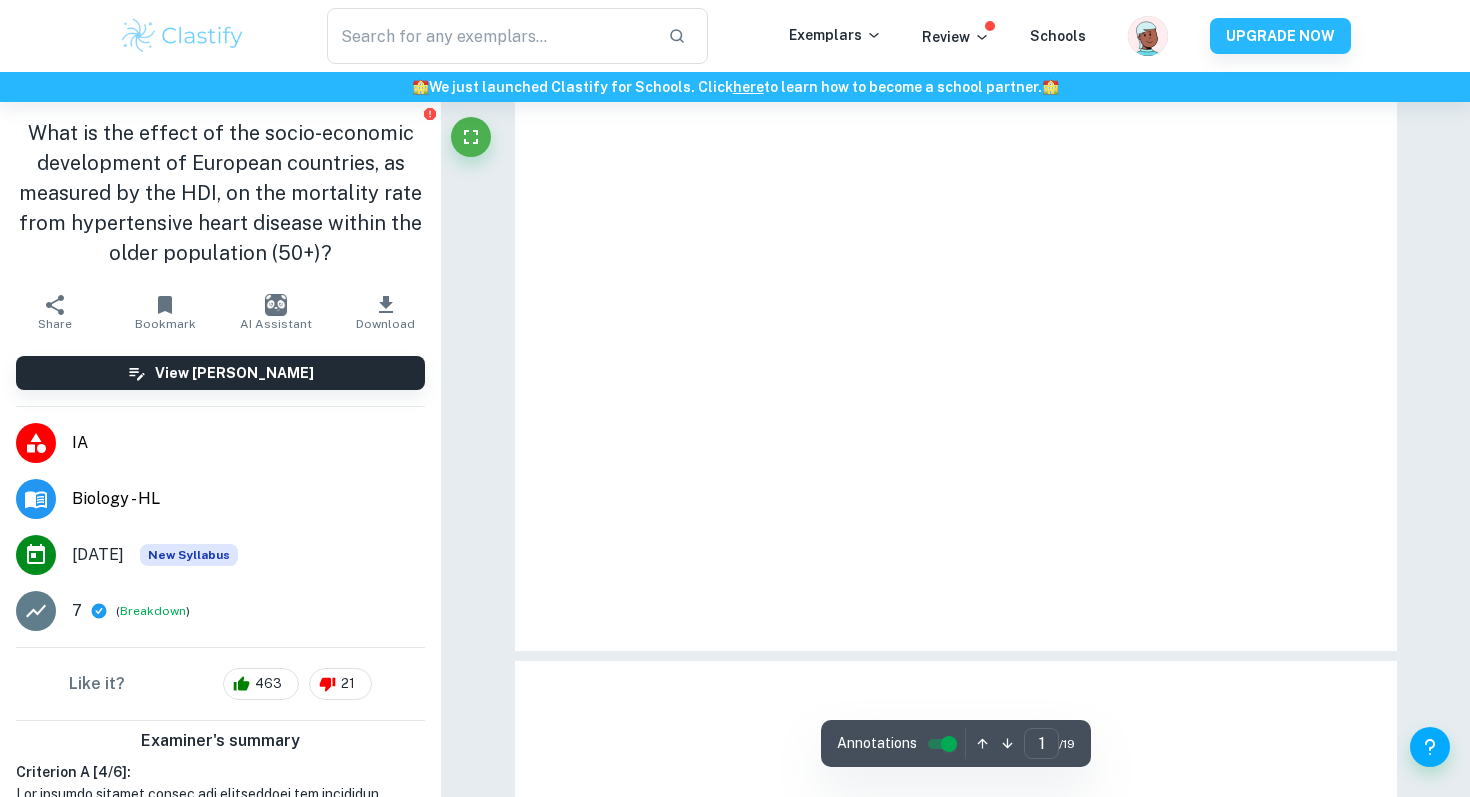 type on "16" 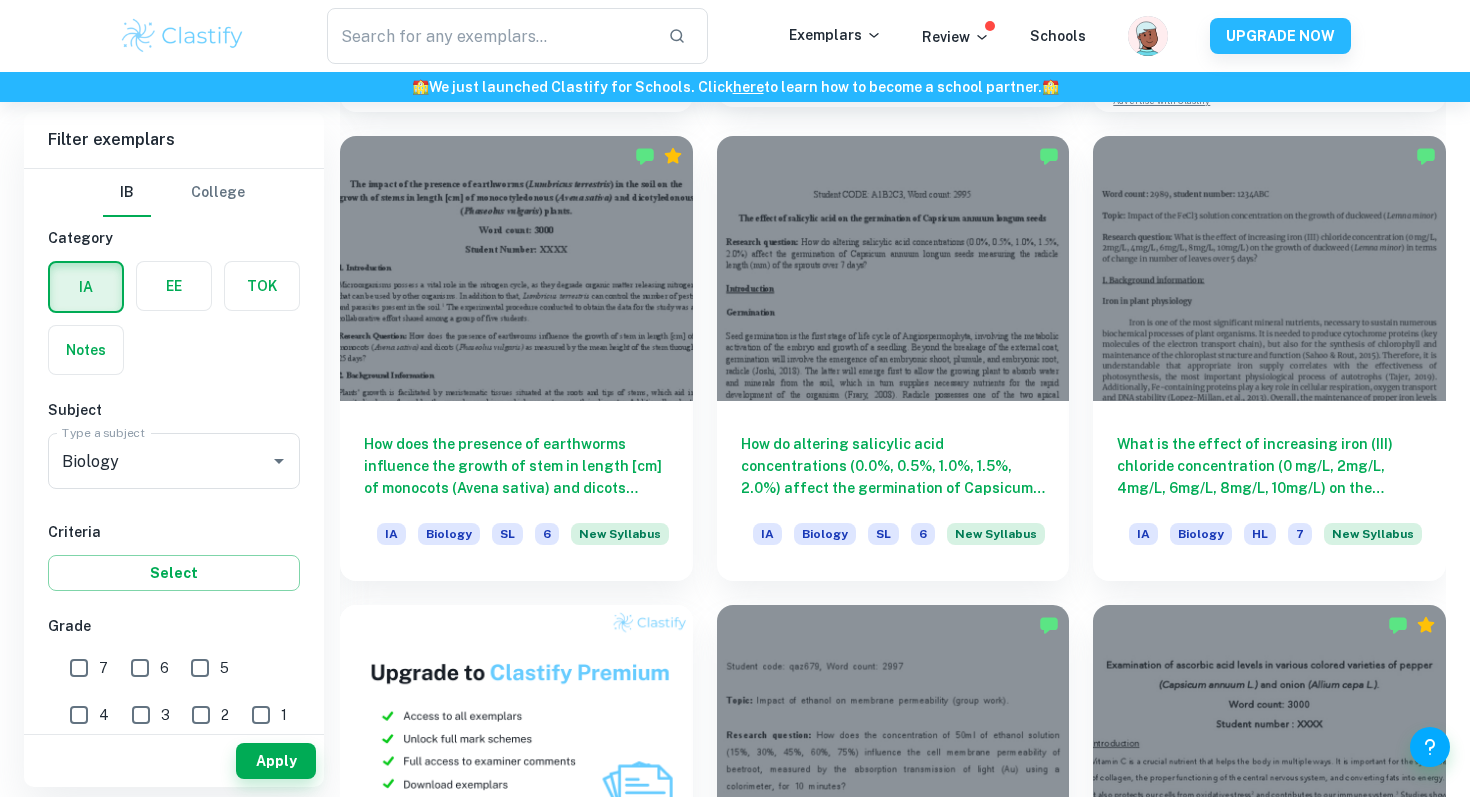 scroll, scrollTop: 1078, scrollLeft: 0, axis: vertical 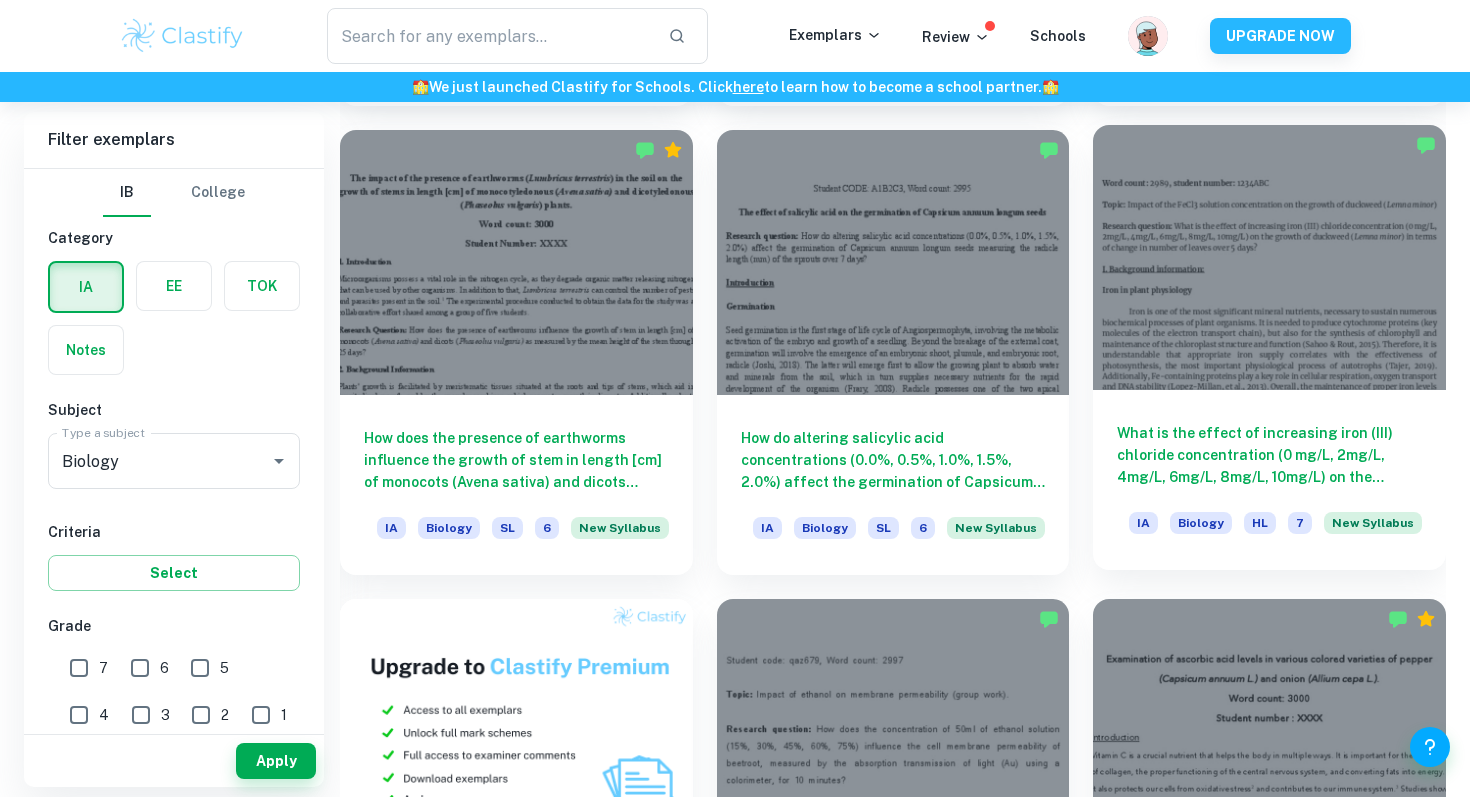 click at bounding box center [1269, 257] 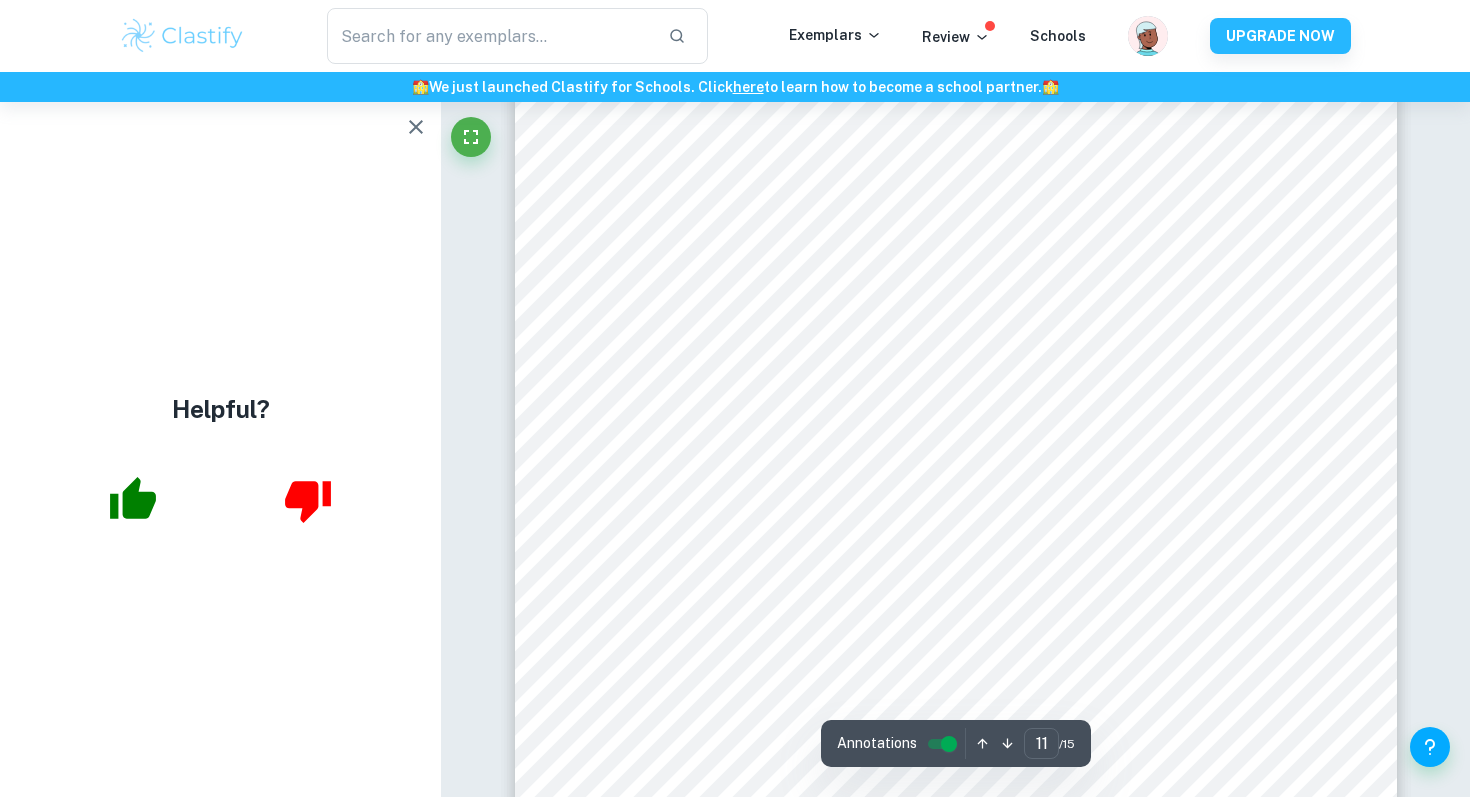 scroll, scrollTop: 13096, scrollLeft: 0, axis: vertical 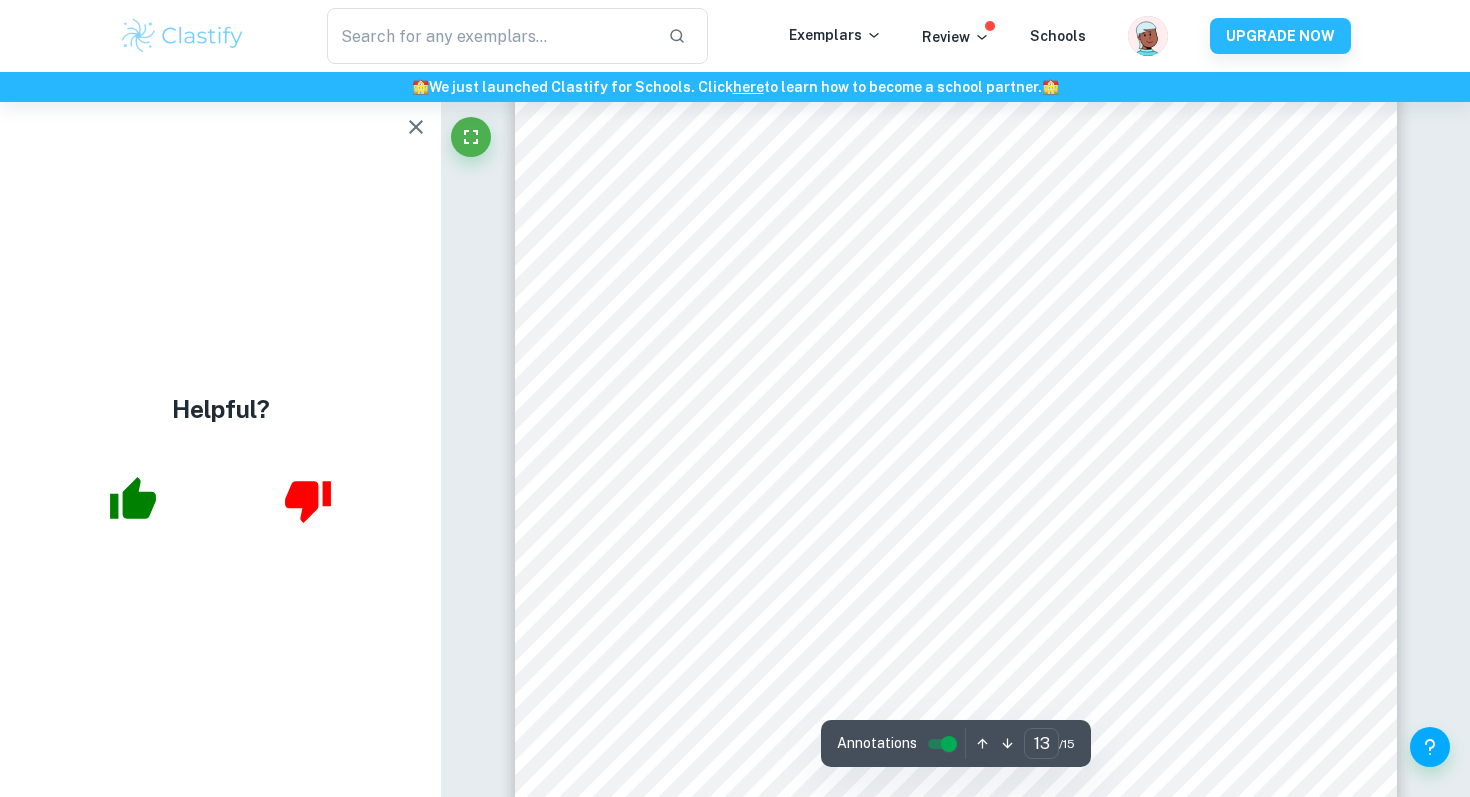 type on "14" 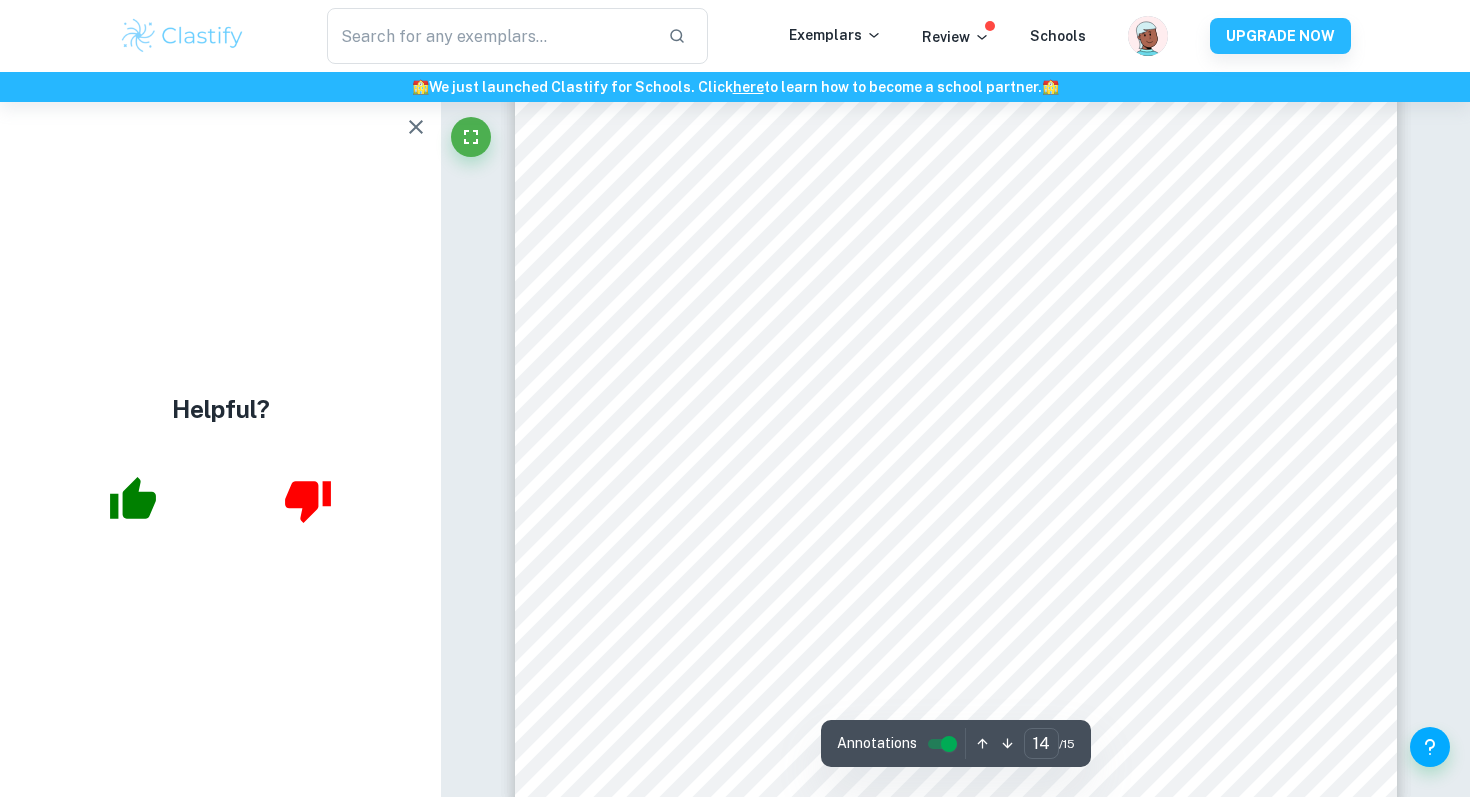 scroll, scrollTop: 17337, scrollLeft: 0, axis: vertical 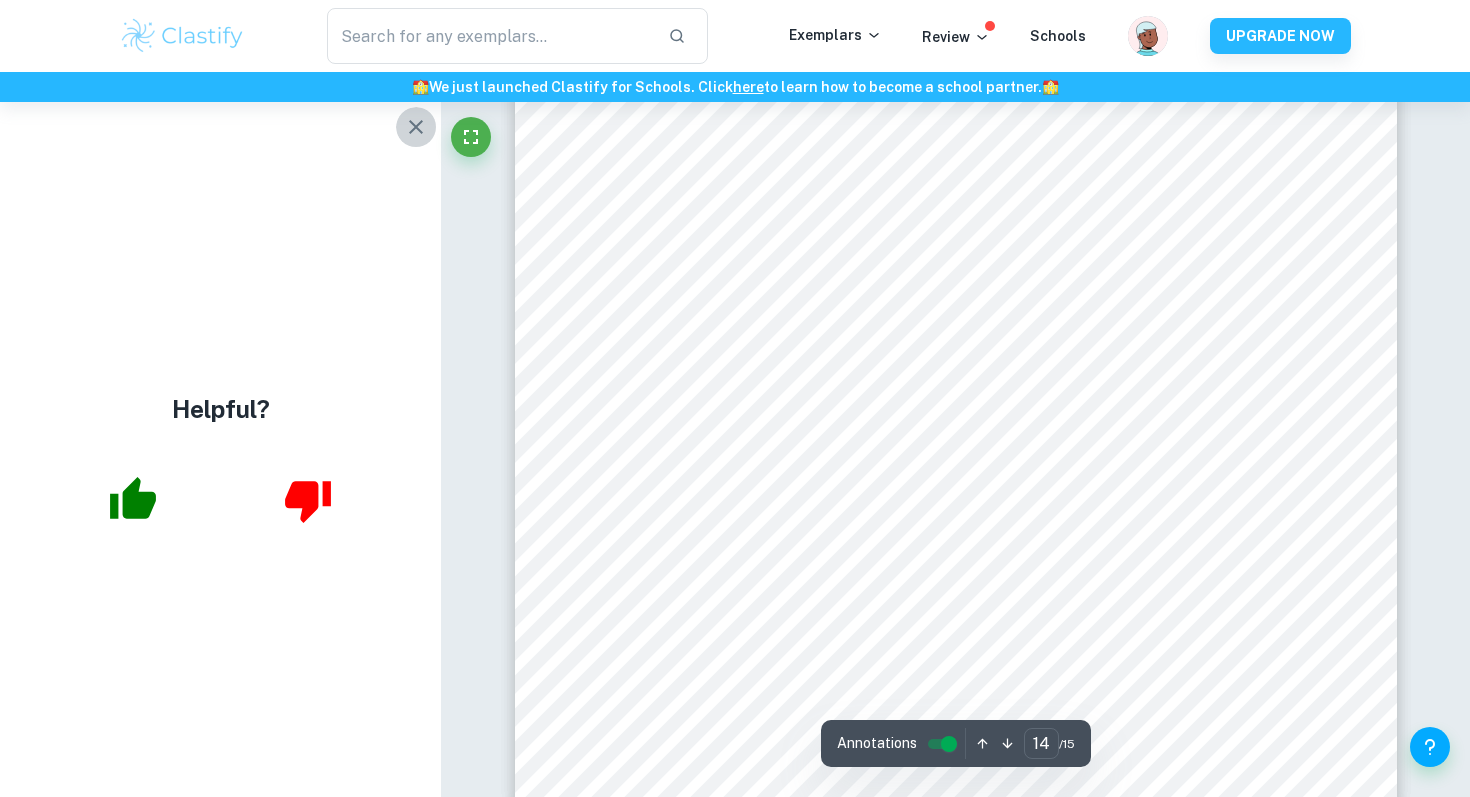 click 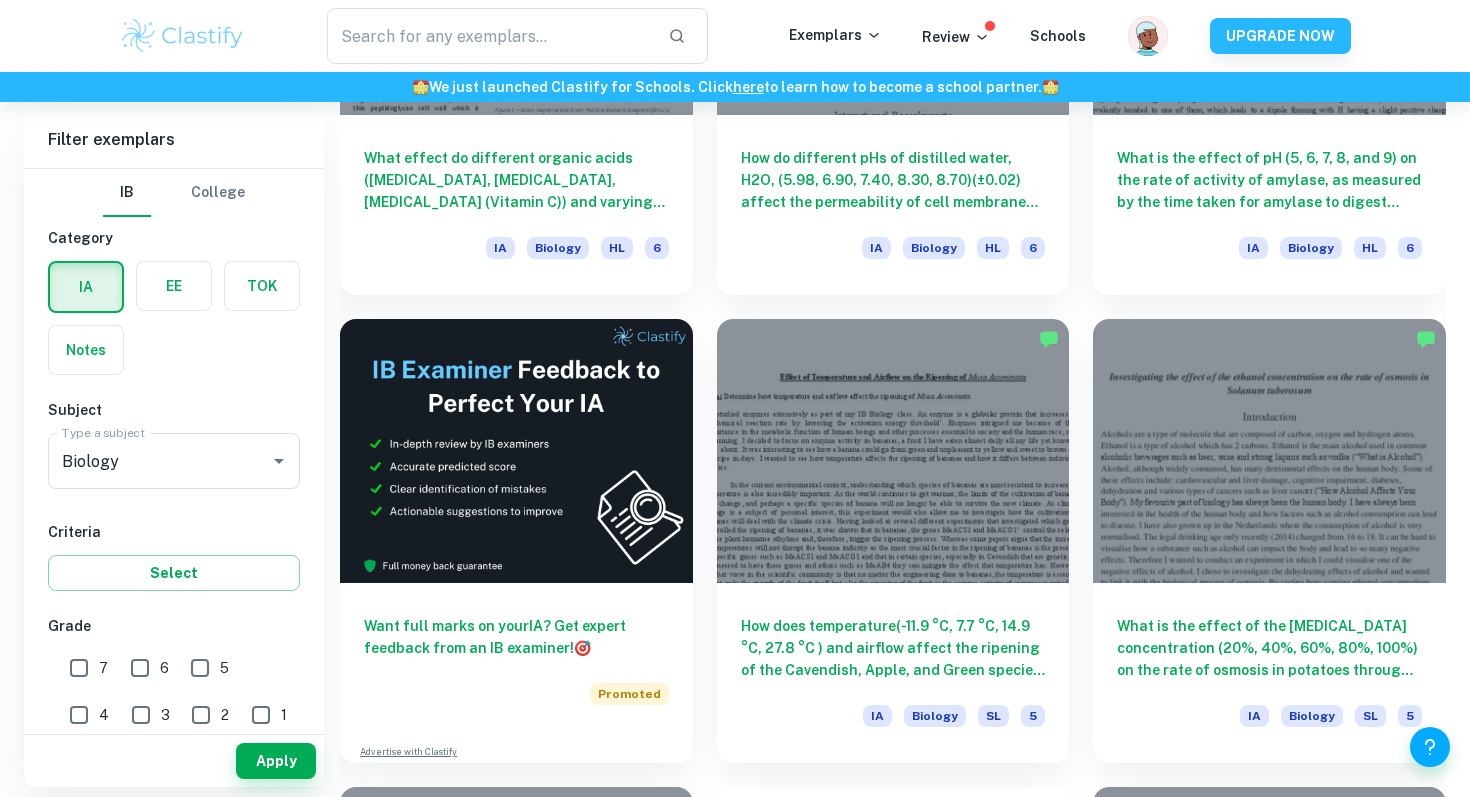 scroll, scrollTop: 3236, scrollLeft: 0, axis: vertical 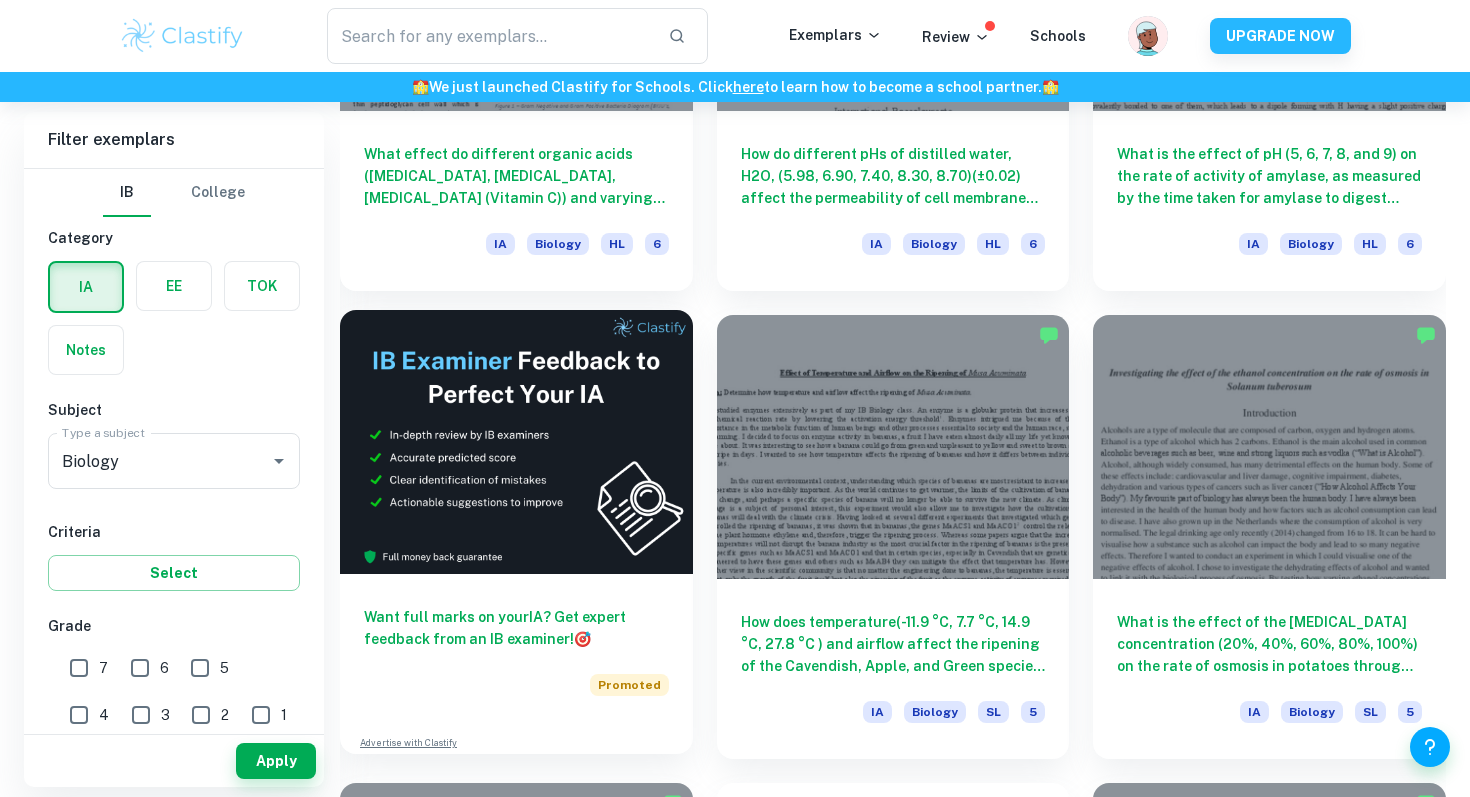 click at bounding box center (516, 442) 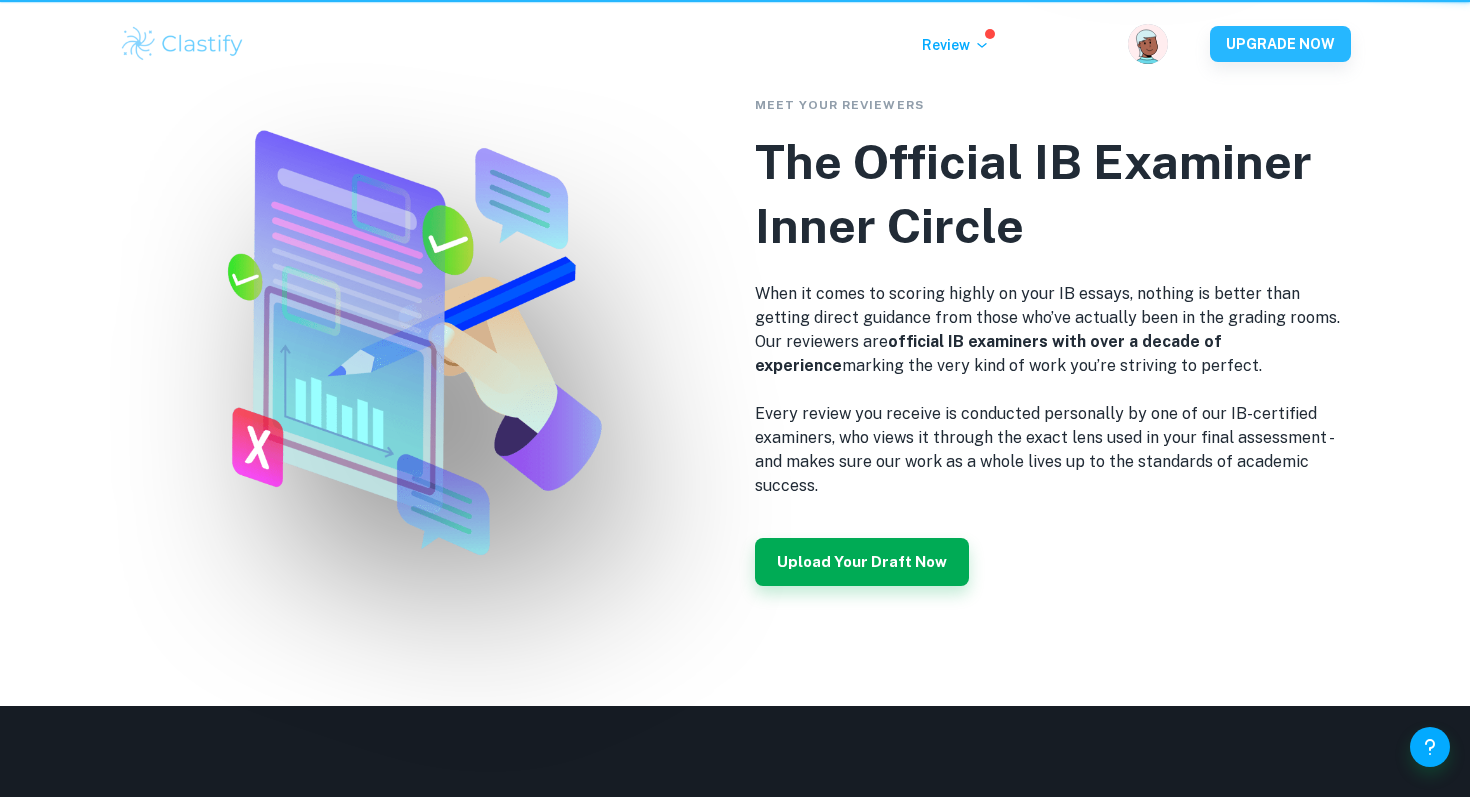 scroll, scrollTop: 0, scrollLeft: 0, axis: both 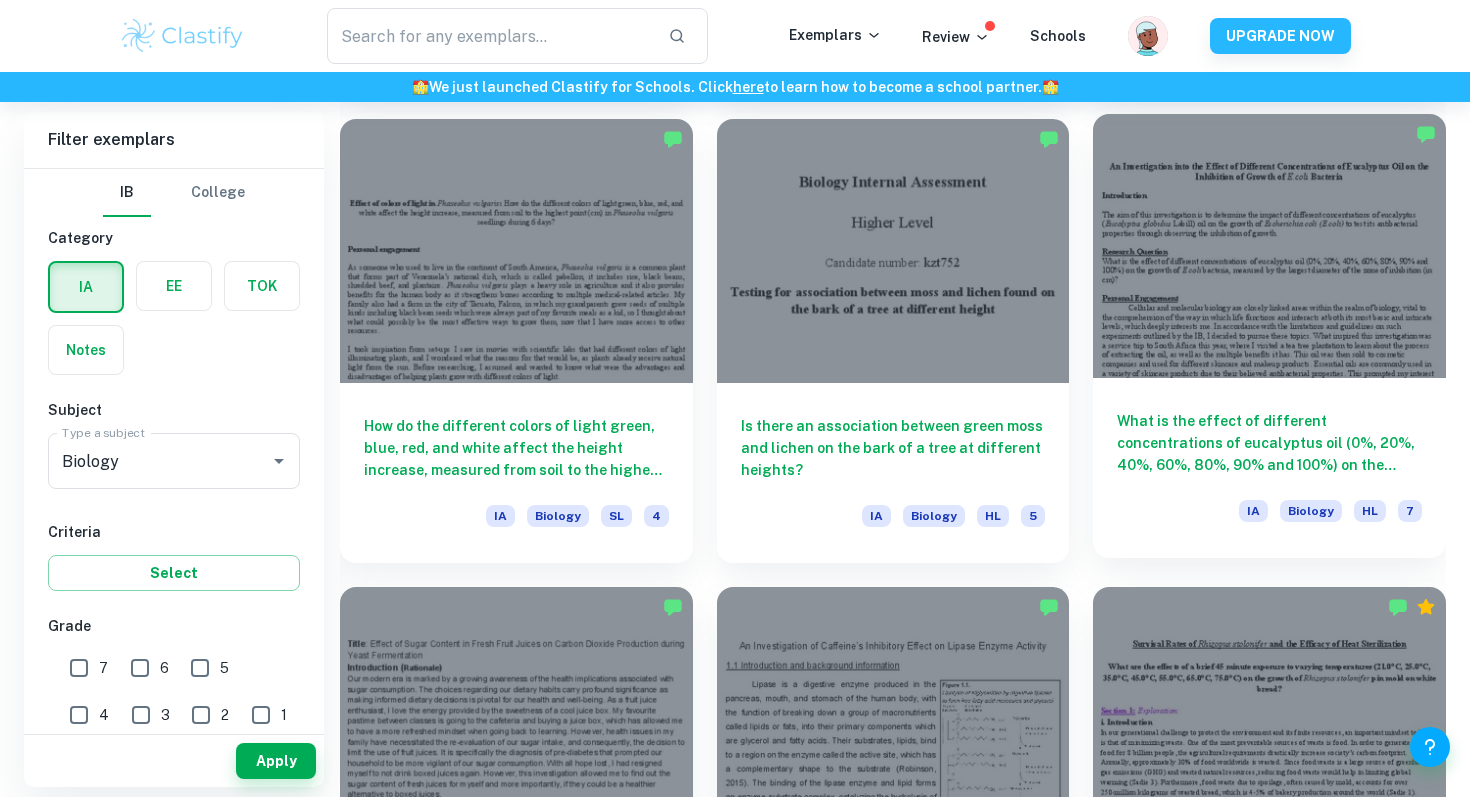 click on "What is the effect of different concentrations of eucalyptus oil (0%, 20%, 40%, 60%, 80%, 90% and 100%) on the growth of [MEDICAL_DATA] bacteria, measured by the largest diameter of the zone of inhibition (in cm)? IA Biology HL 7" at bounding box center [1269, 468] 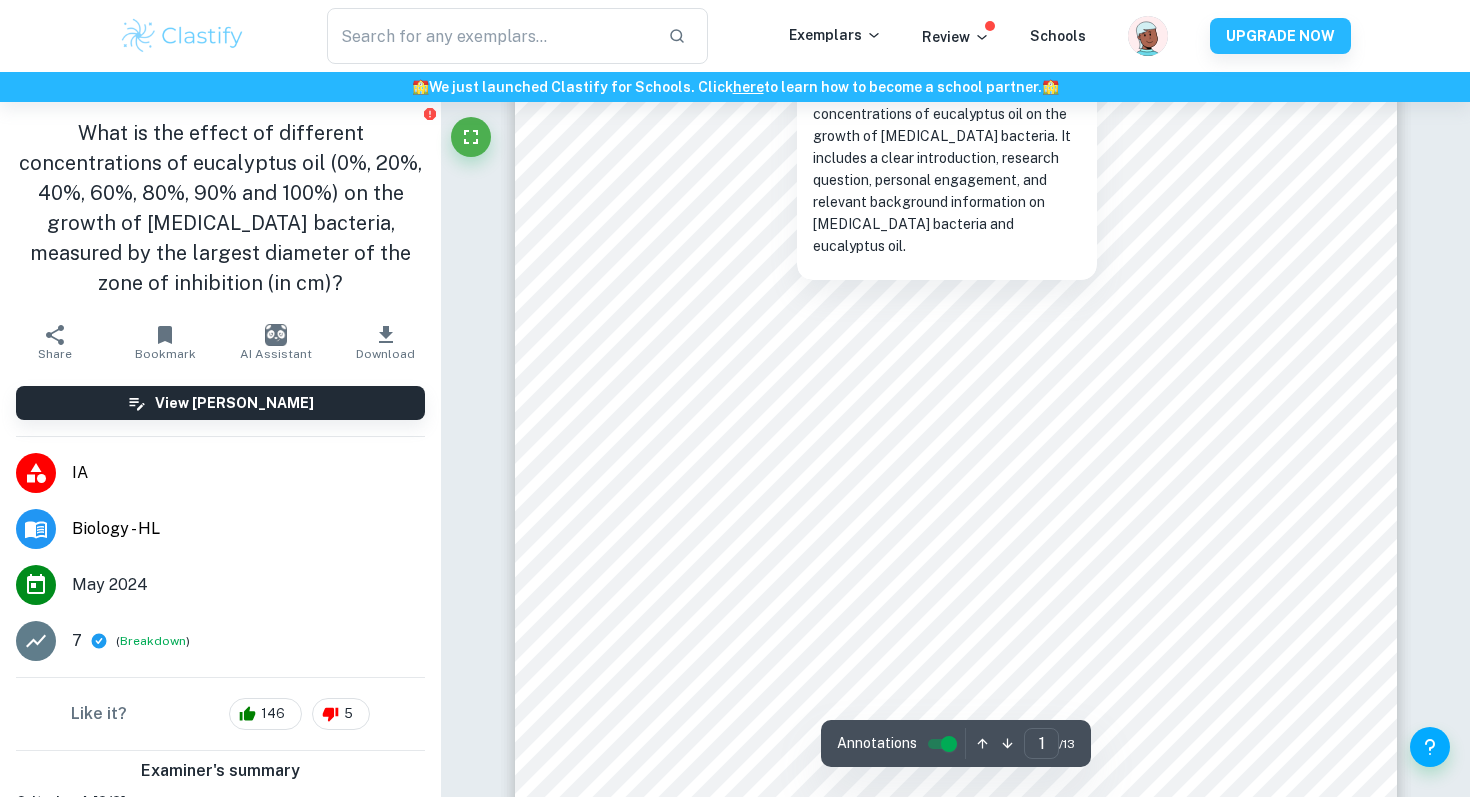 scroll, scrollTop: 485, scrollLeft: 0, axis: vertical 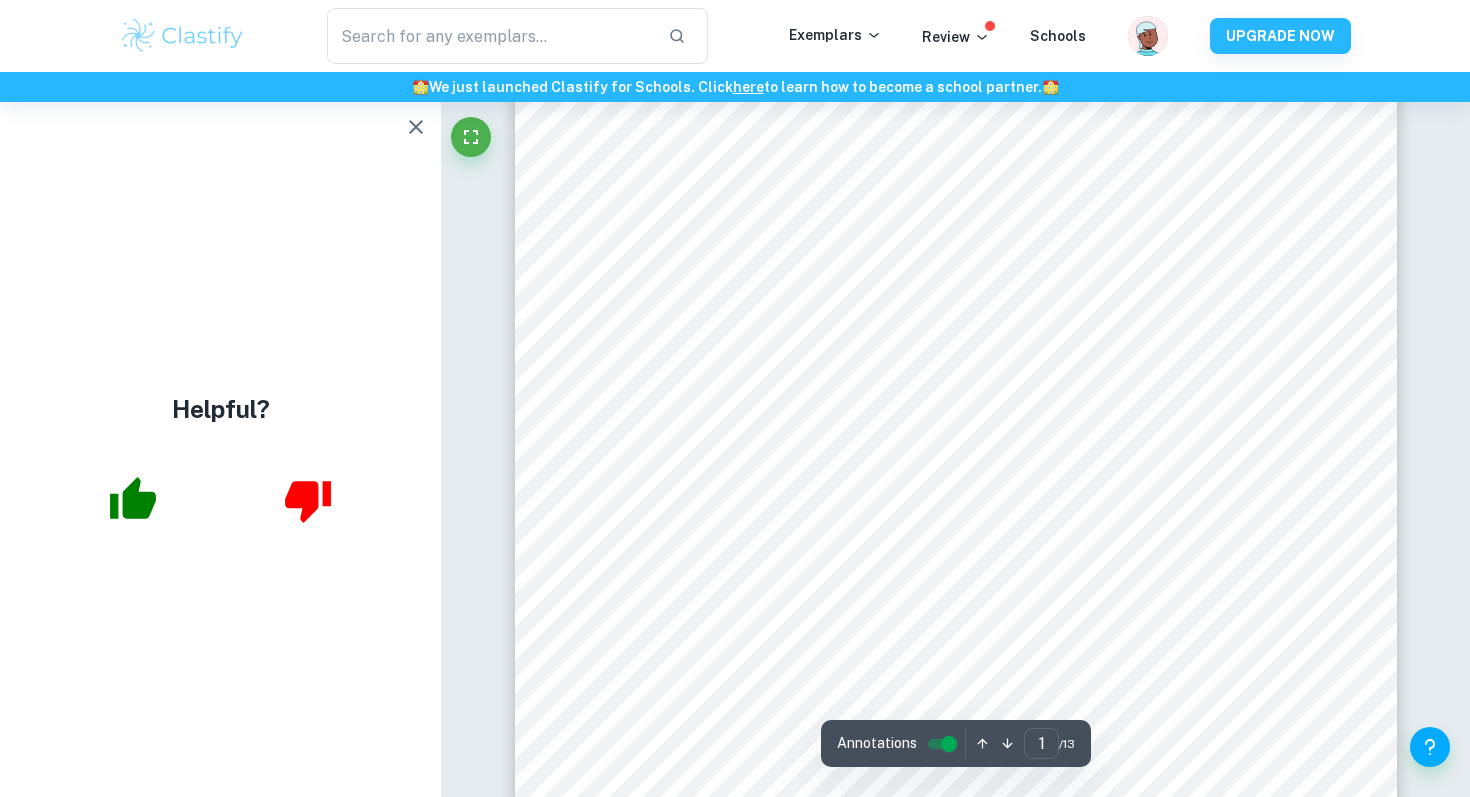 click 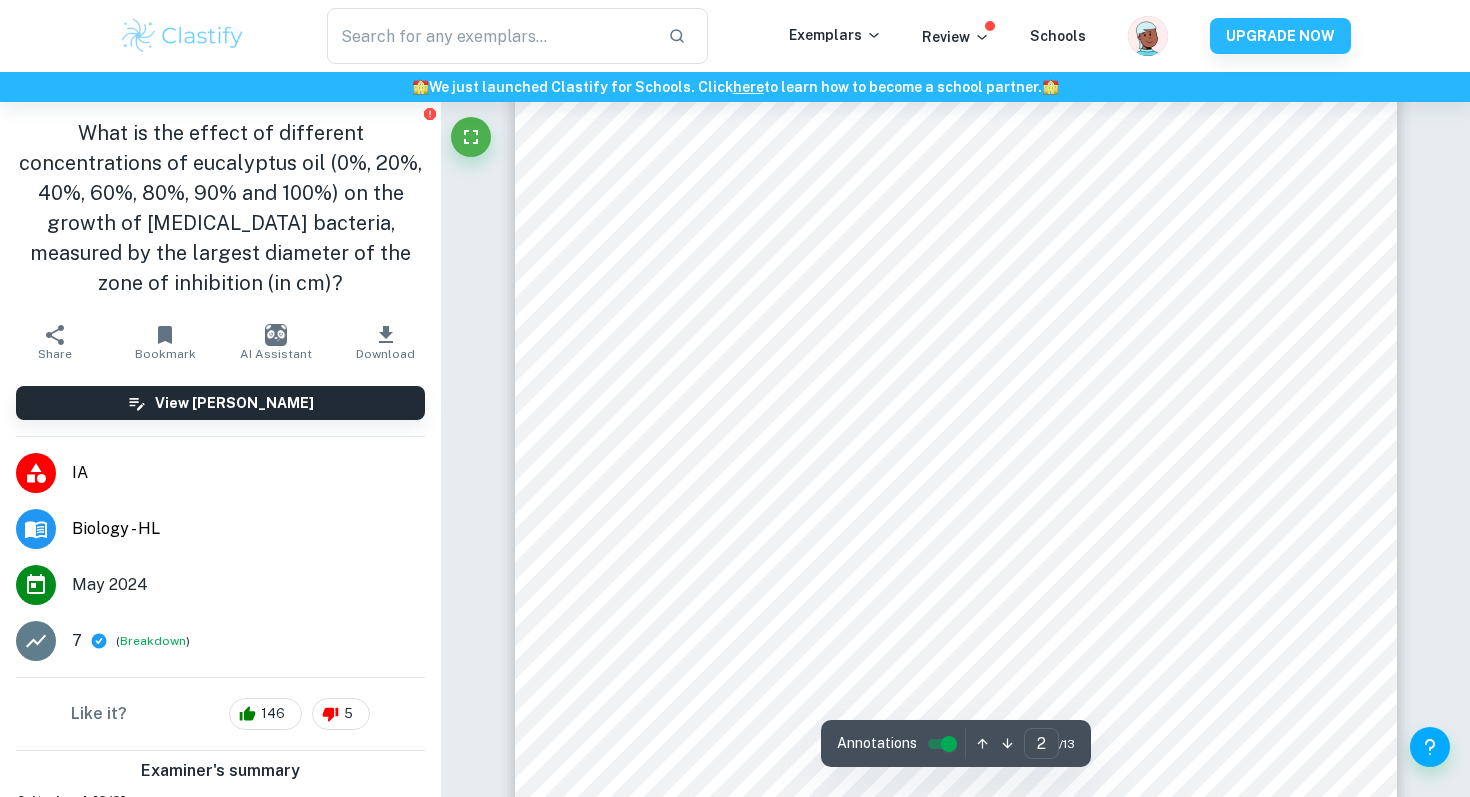 scroll, scrollTop: 1652, scrollLeft: 0, axis: vertical 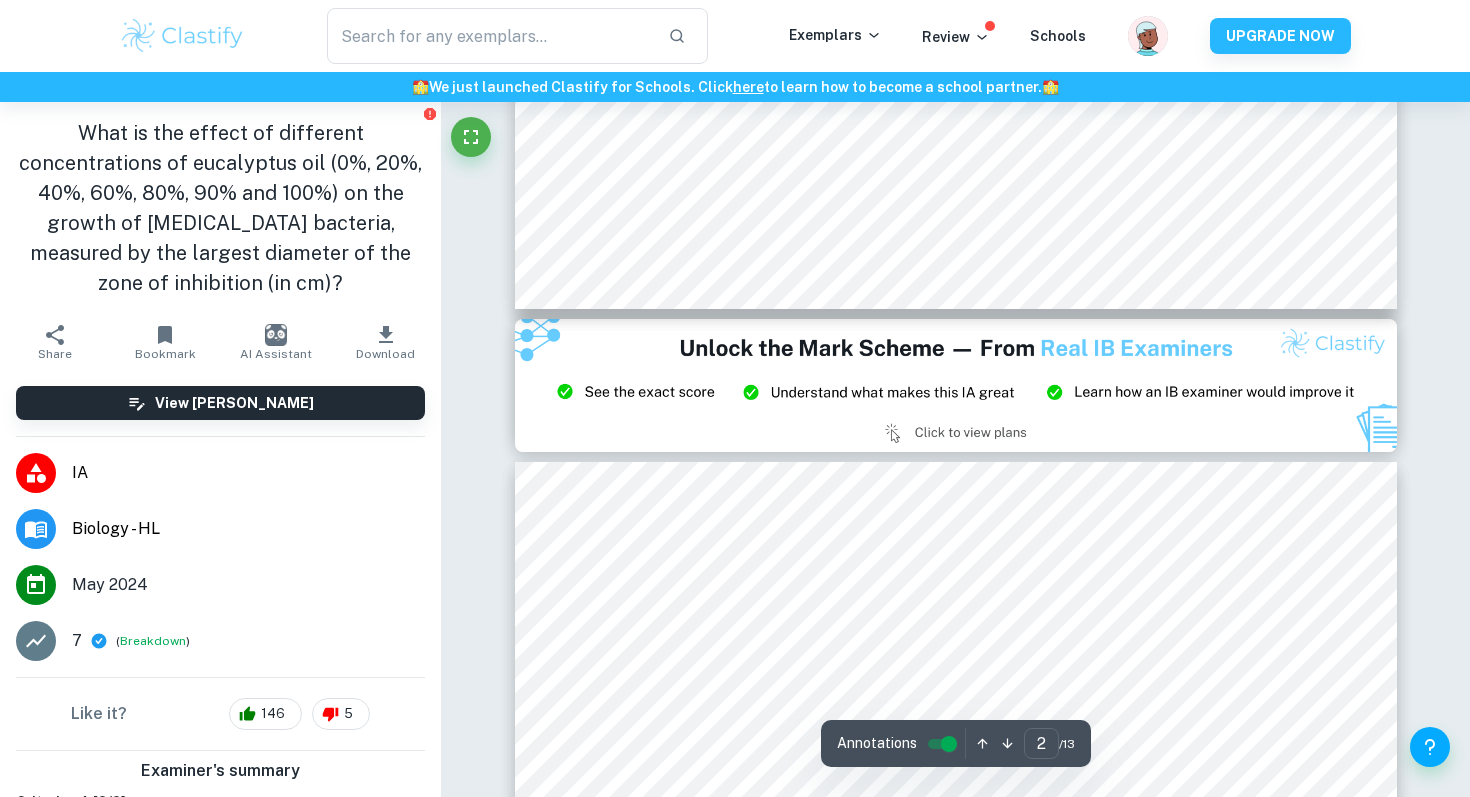 type on "3" 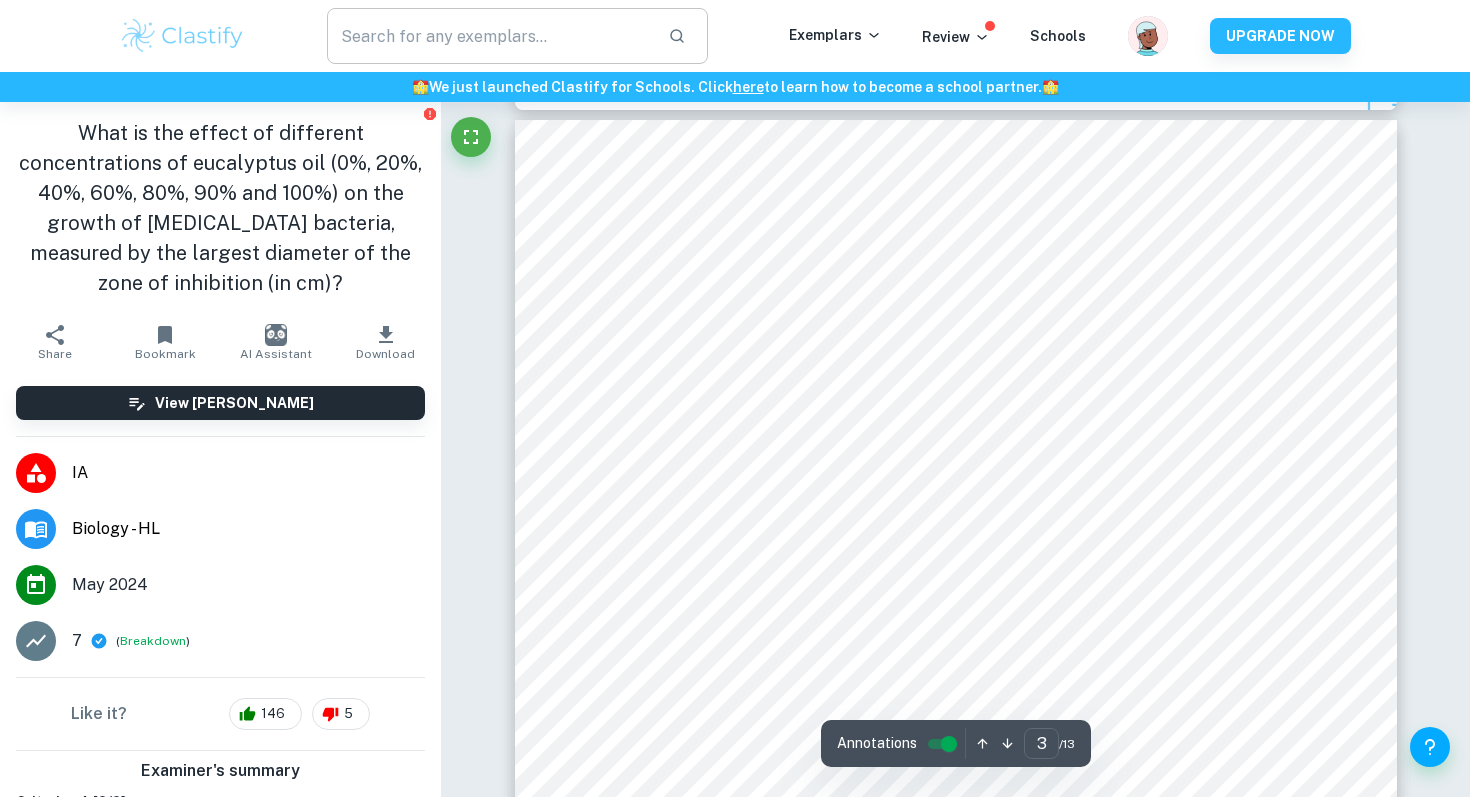 scroll, scrollTop: 2804, scrollLeft: 0, axis: vertical 